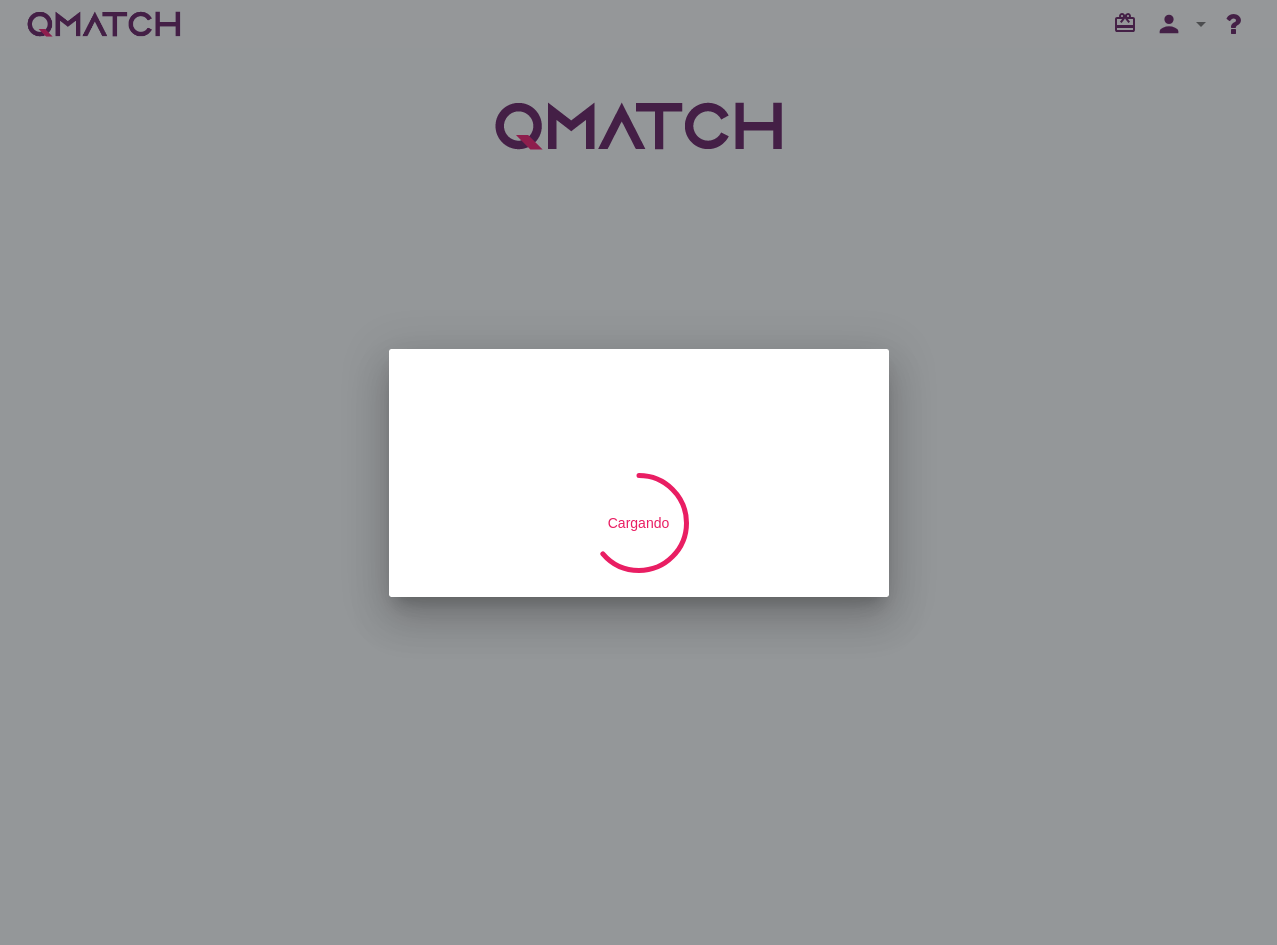 scroll, scrollTop: 0, scrollLeft: 0, axis: both 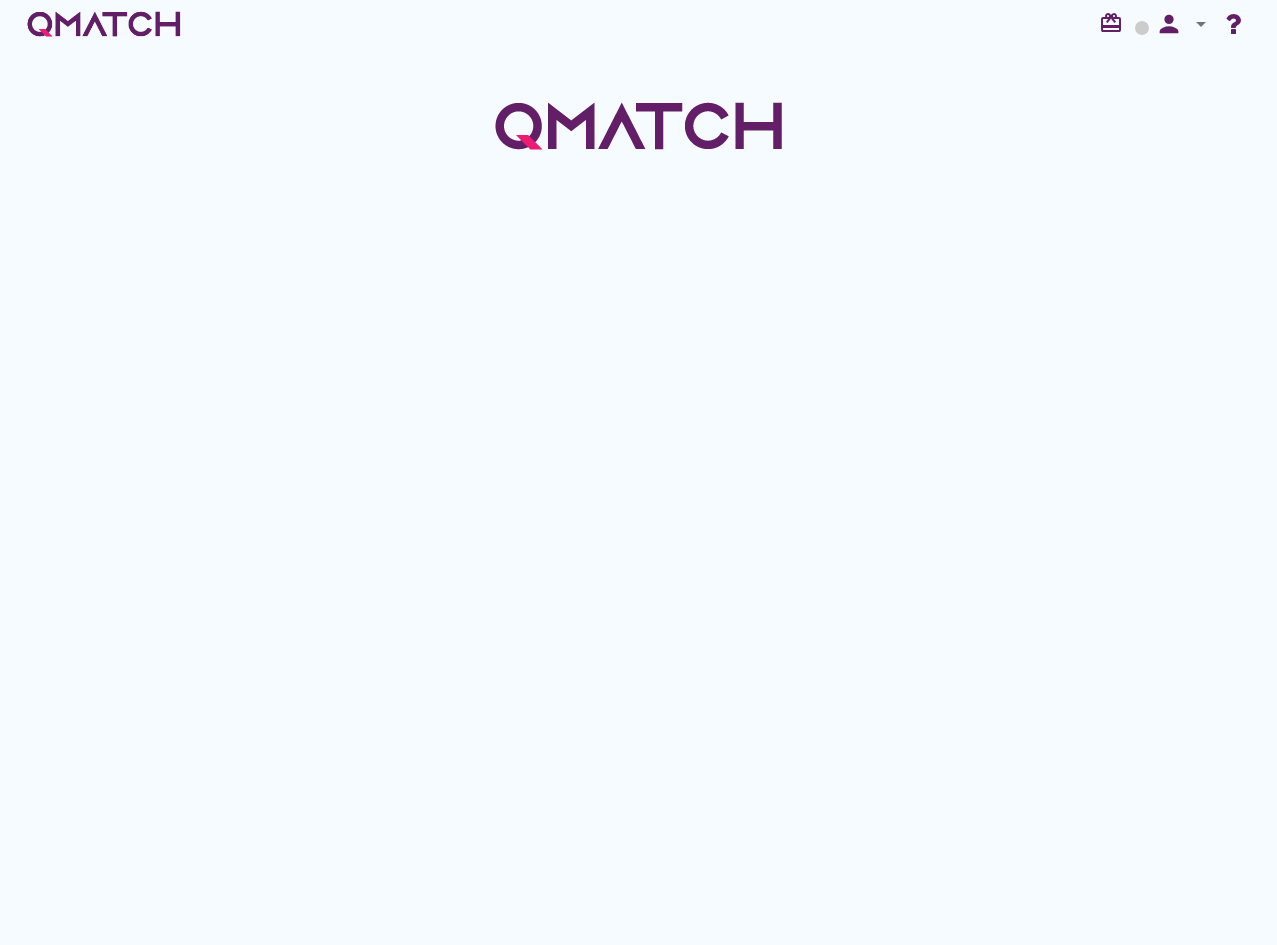 click at bounding box center [638, 496] 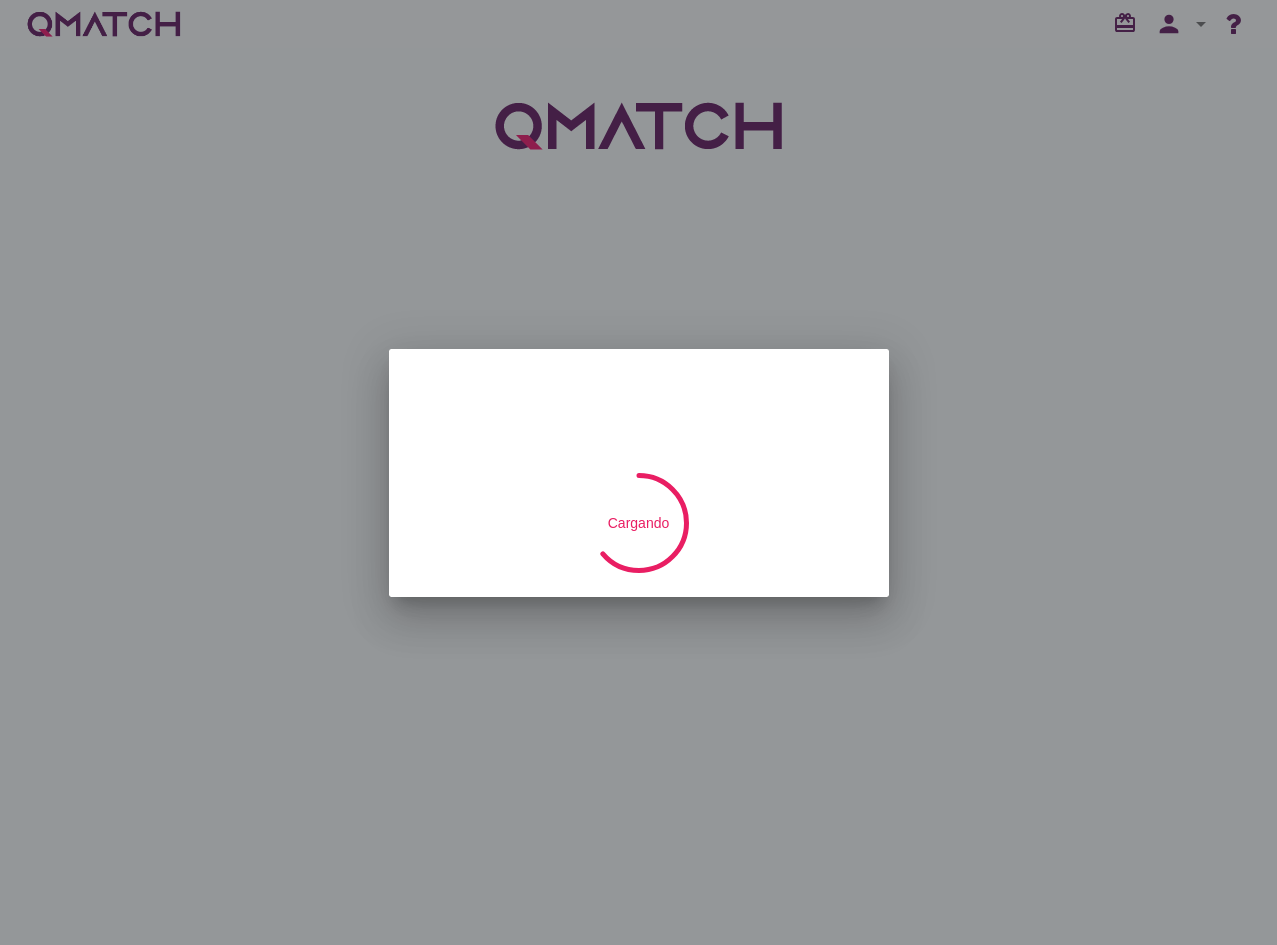 scroll, scrollTop: 0, scrollLeft: 0, axis: both 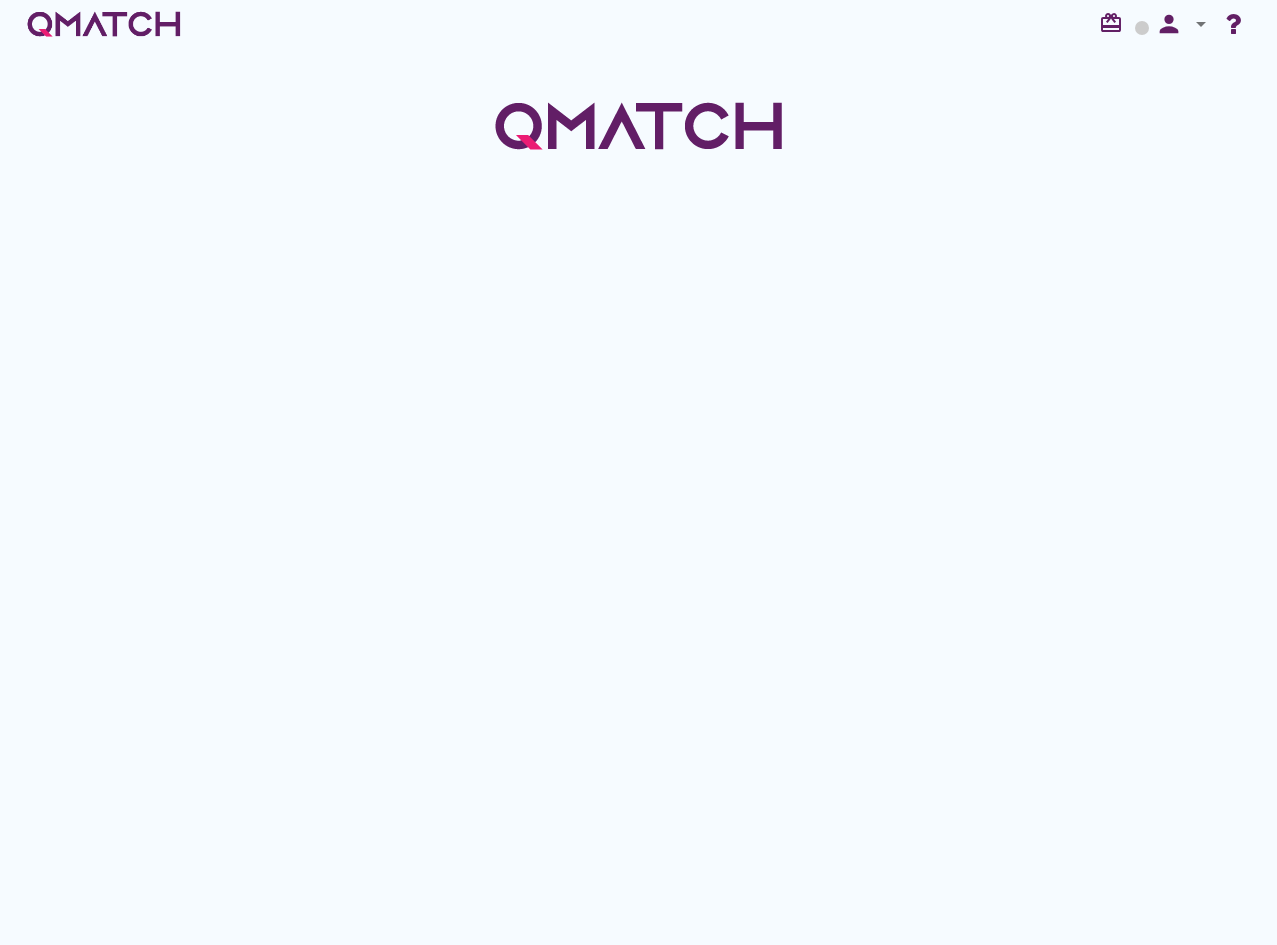 click at bounding box center (638, 496) 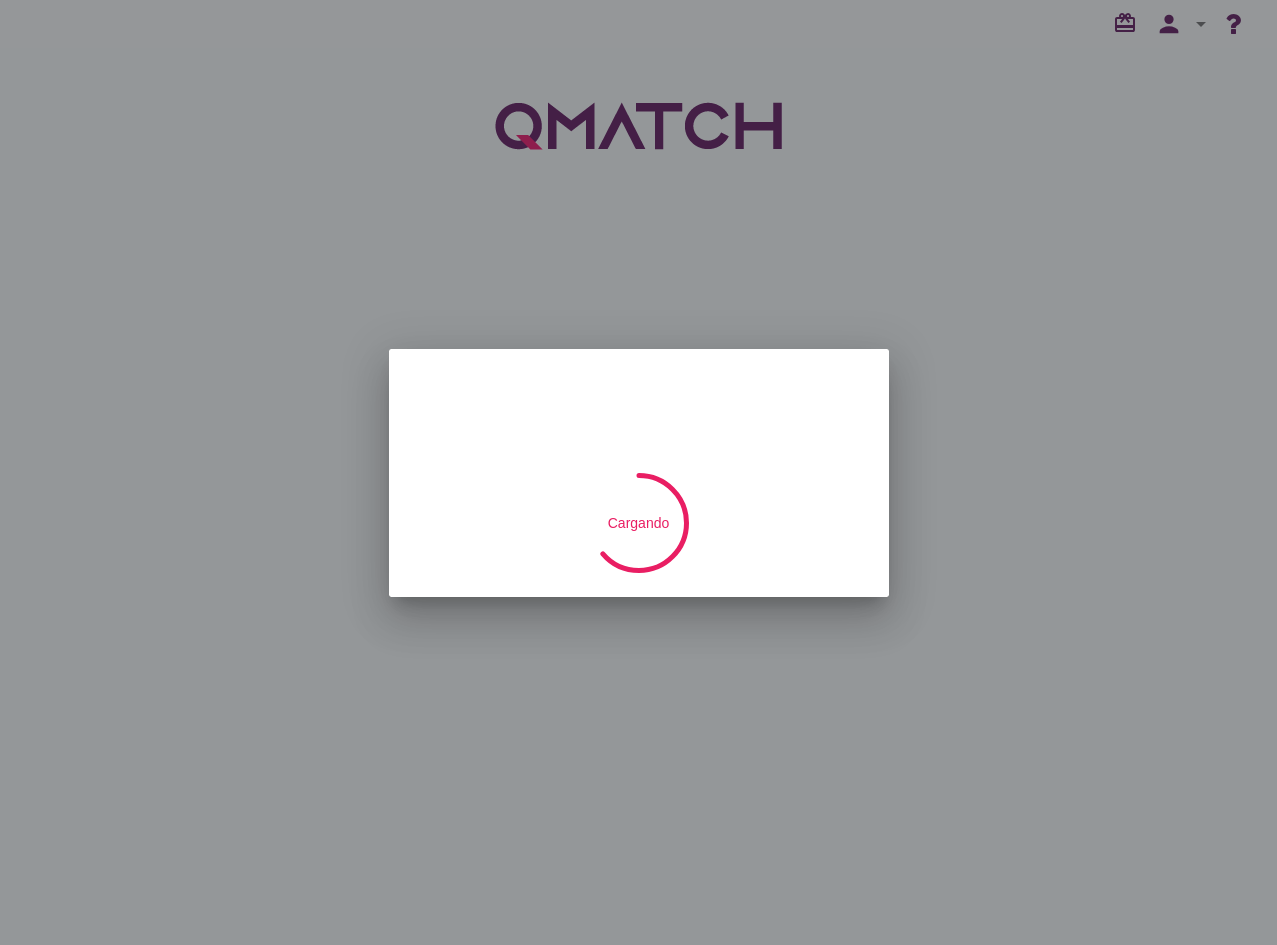 scroll, scrollTop: 0, scrollLeft: 0, axis: both 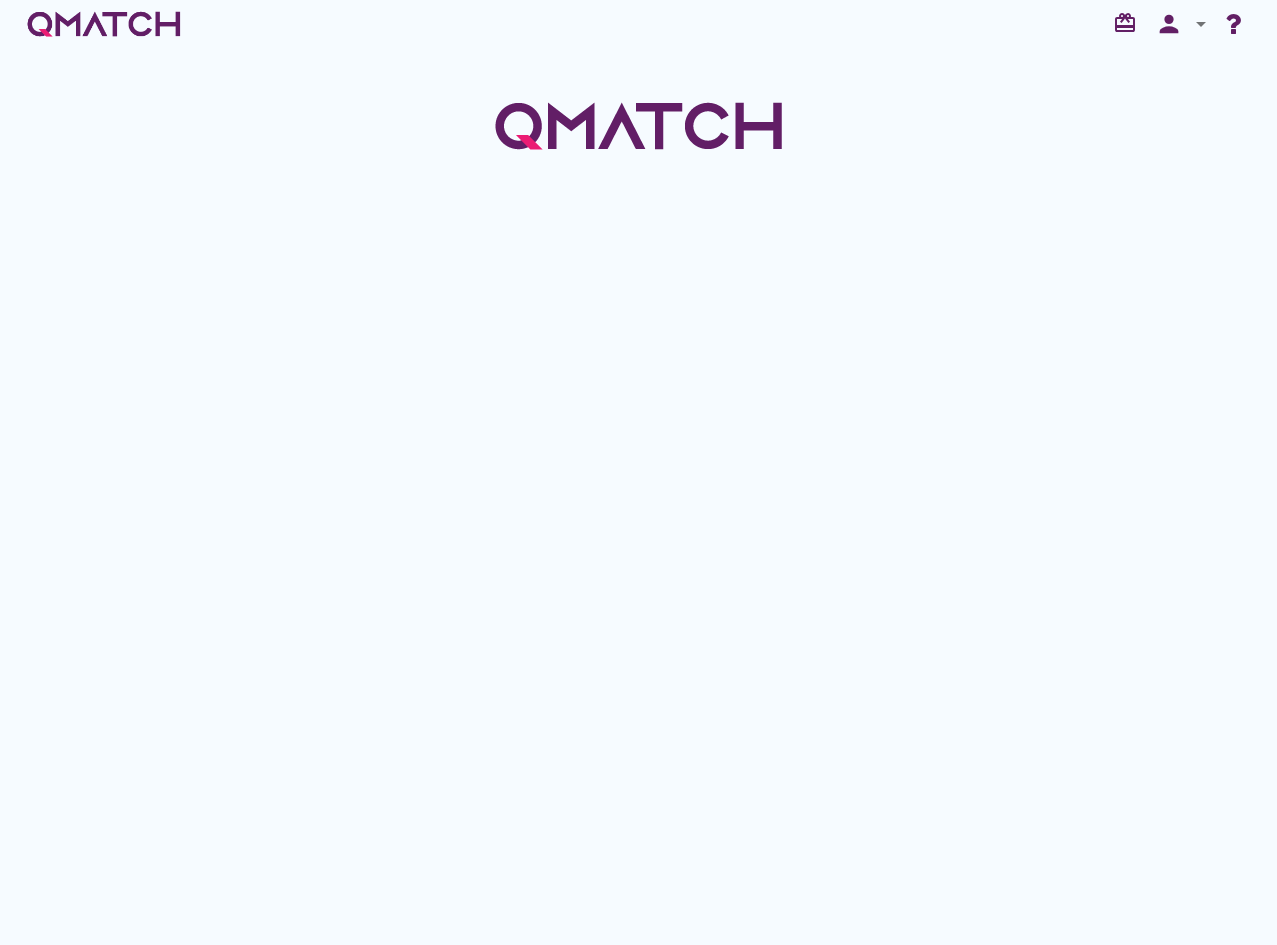 click at bounding box center (638, 496) 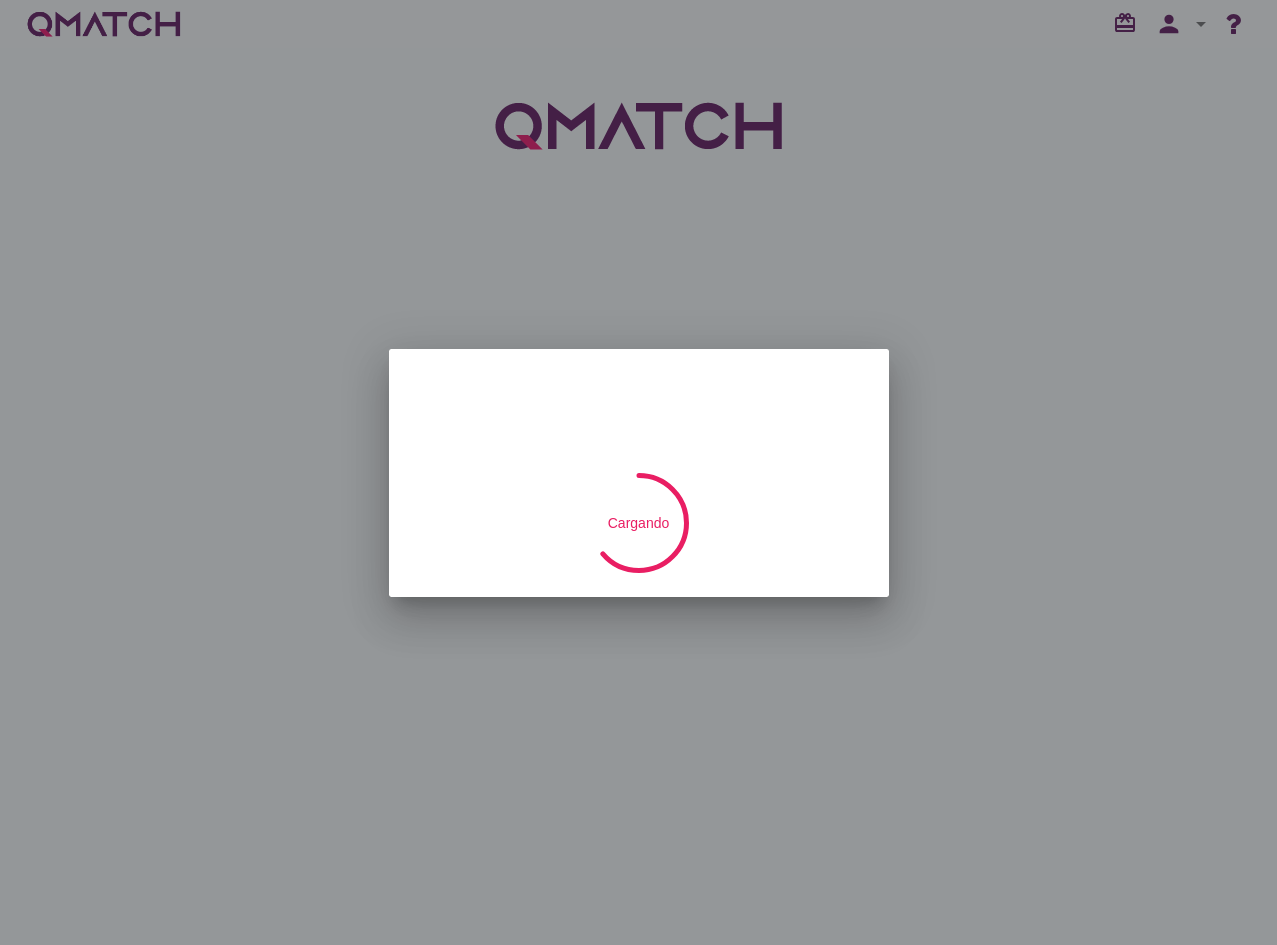scroll, scrollTop: 0, scrollLeft: 0, axis: both 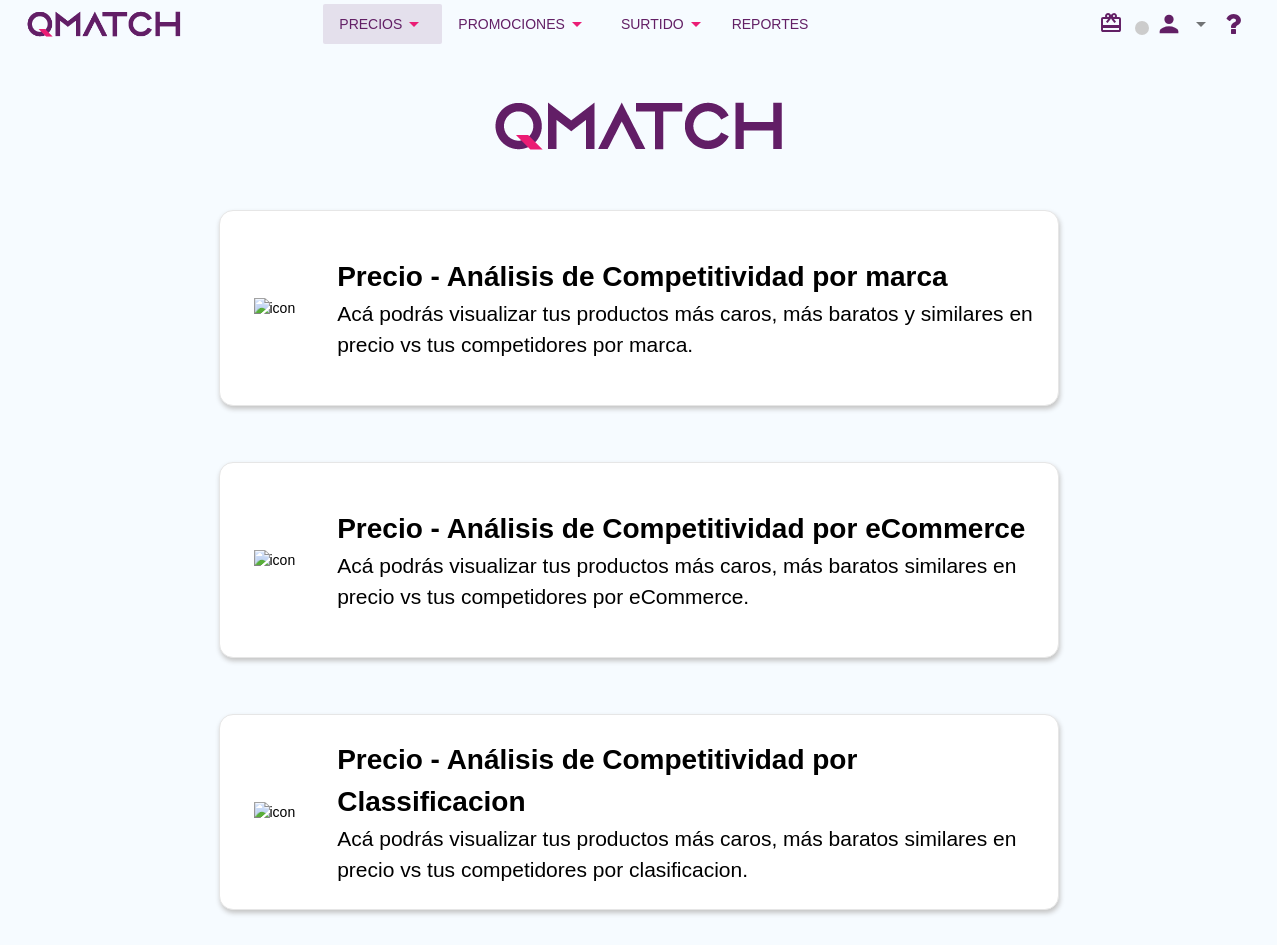 click on "Precios
arrow_drop_down" at bounding box center (382, 24) 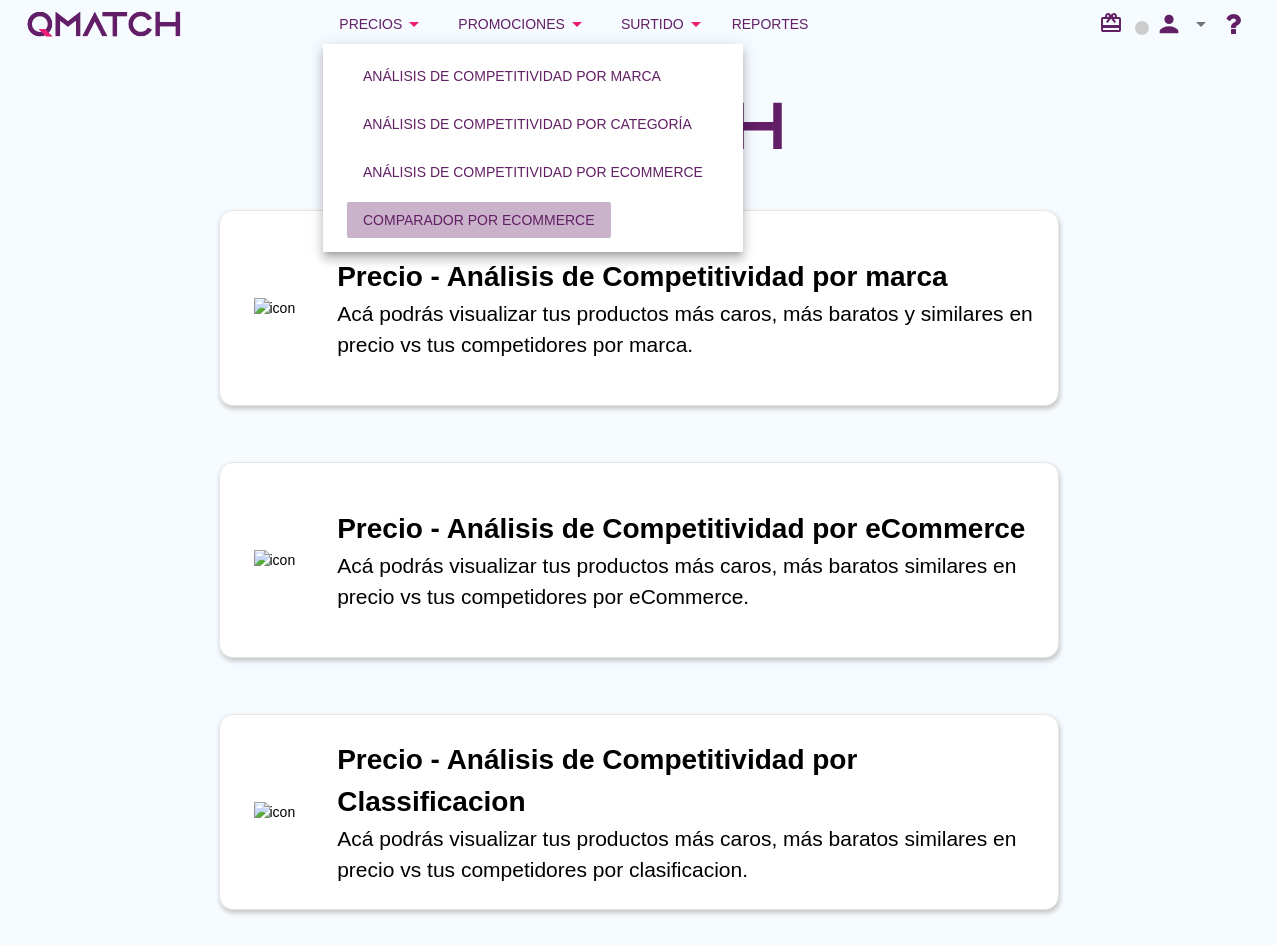 click on "Comparador por eCommerce" at bounding box center [479, 220] 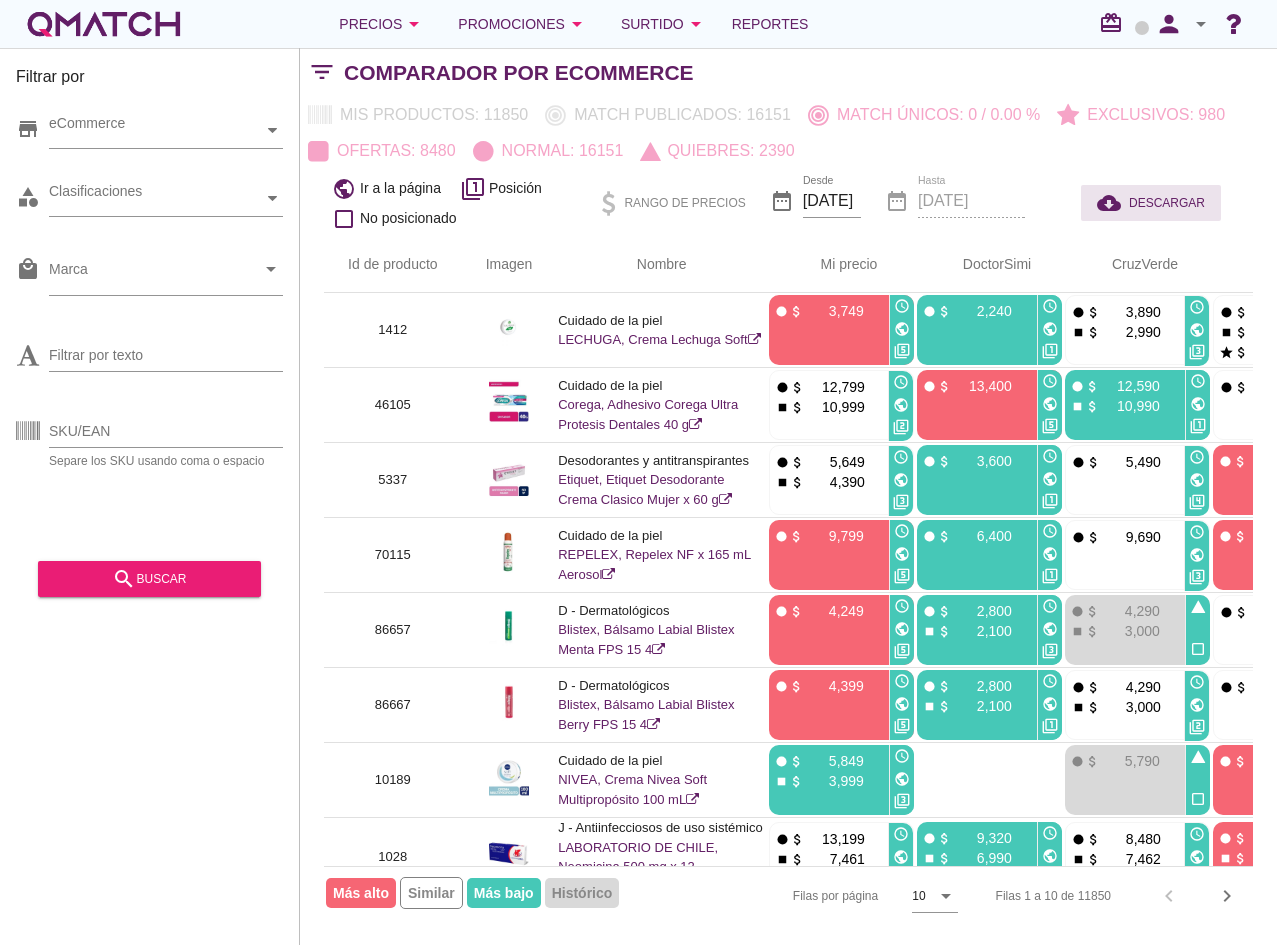 click on "DESCARGAR" at bounding box center [1167, 203] 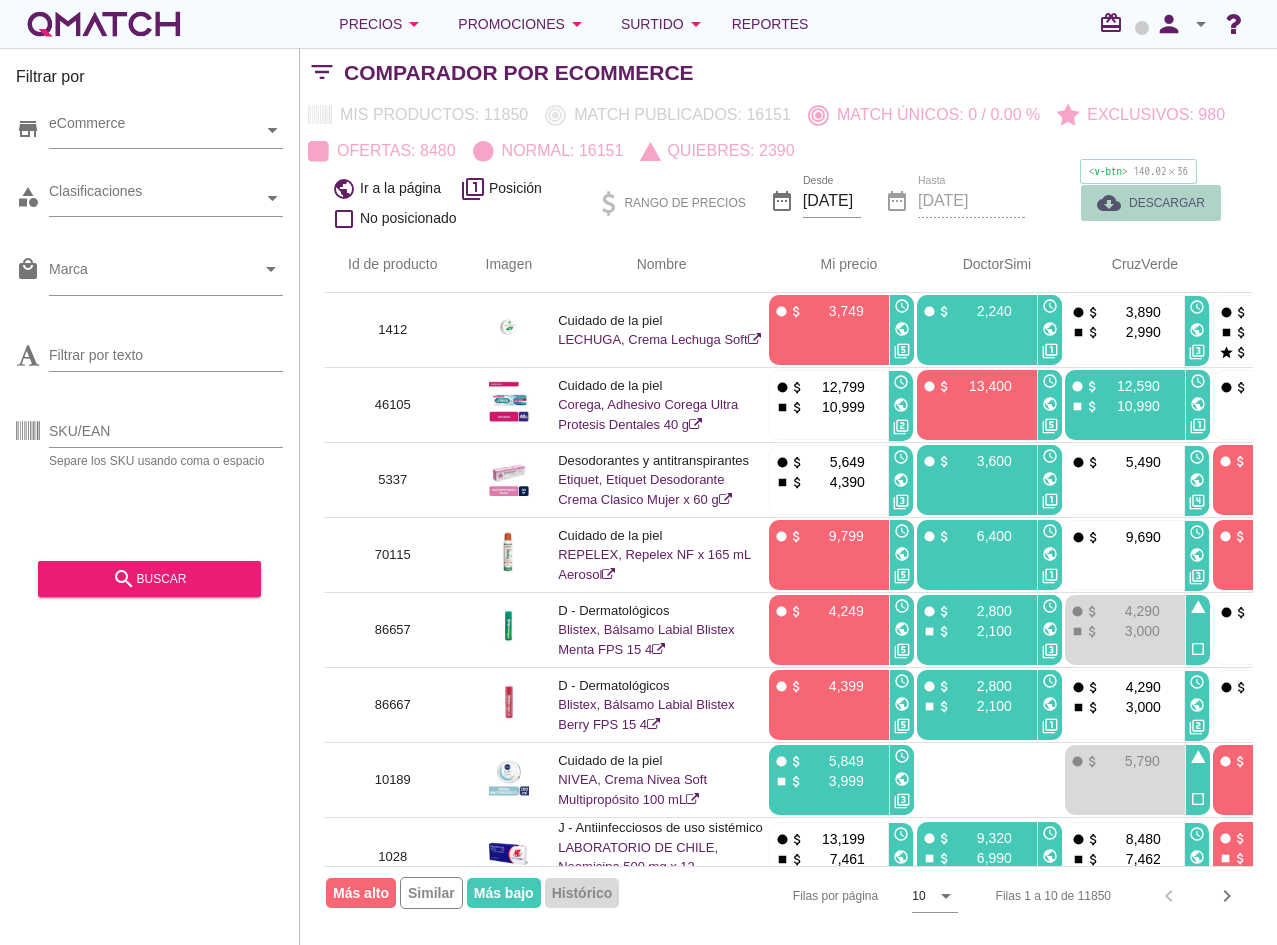 click on "cloud_download DESCARGAR" at bounding box center (1151, 203) 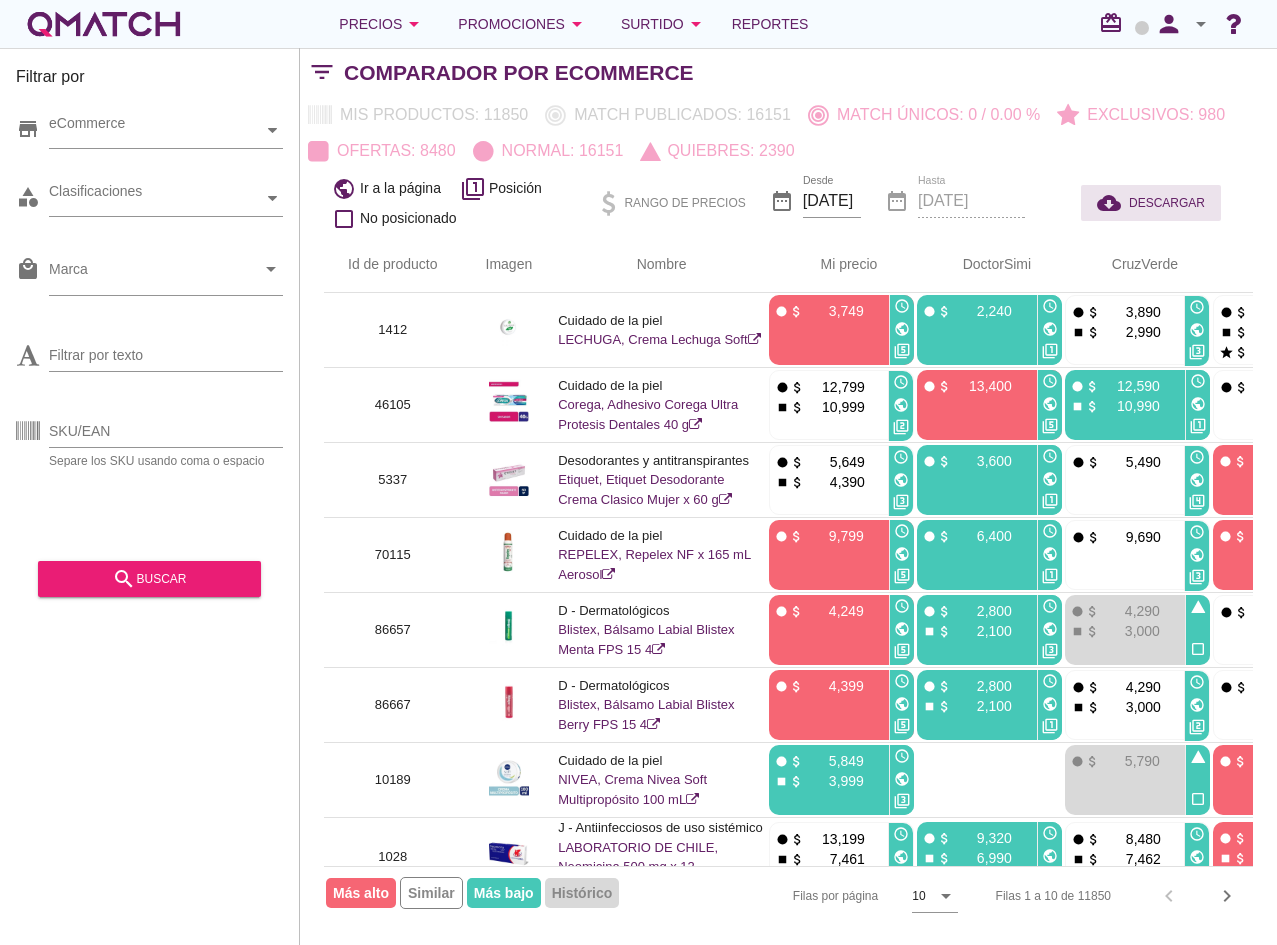click on "cloud_download DESCARGAR" at bounding box center (1151, 203) 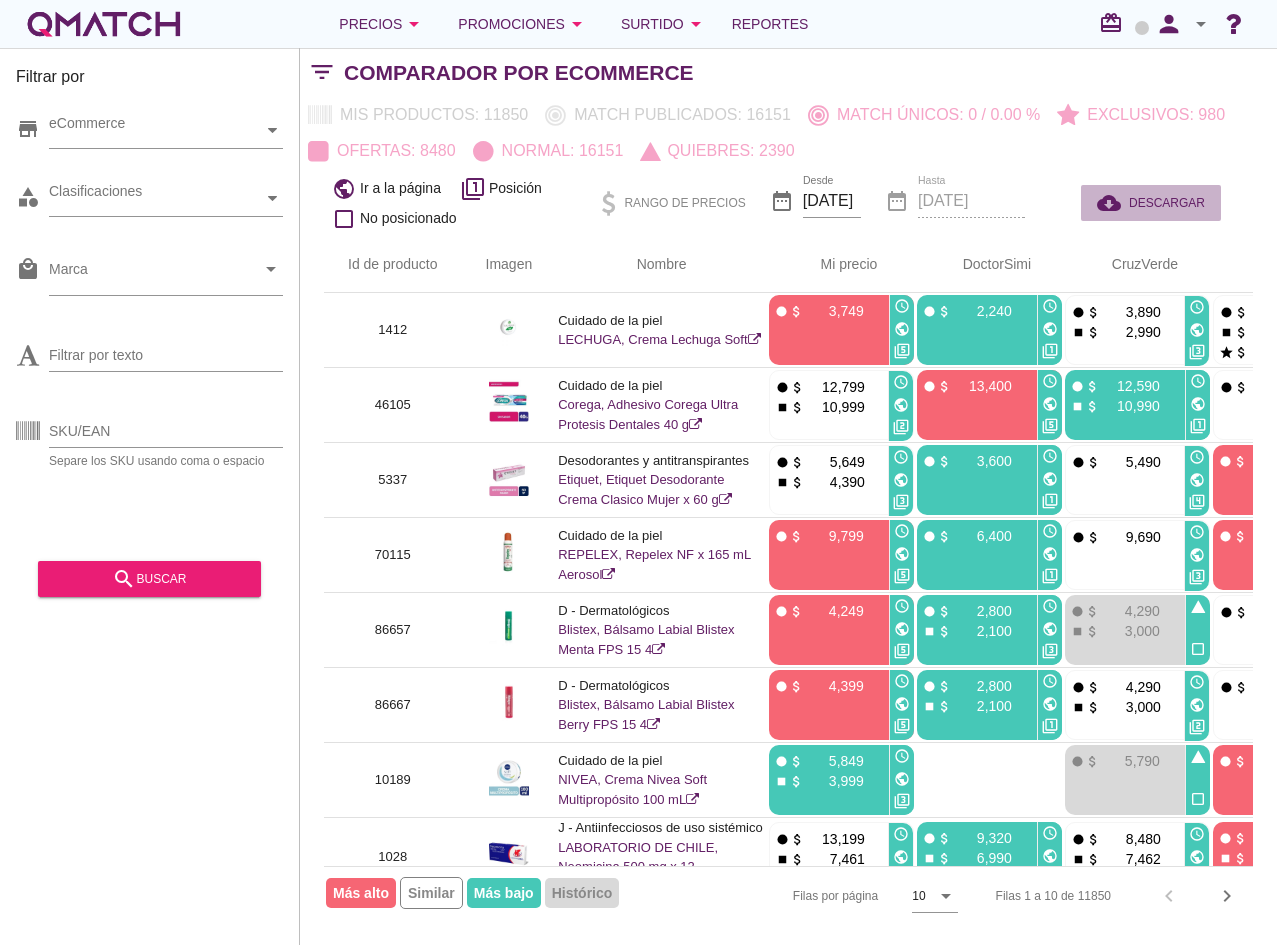 click on "DESCARGAR" at bounding box center (1167, 203) 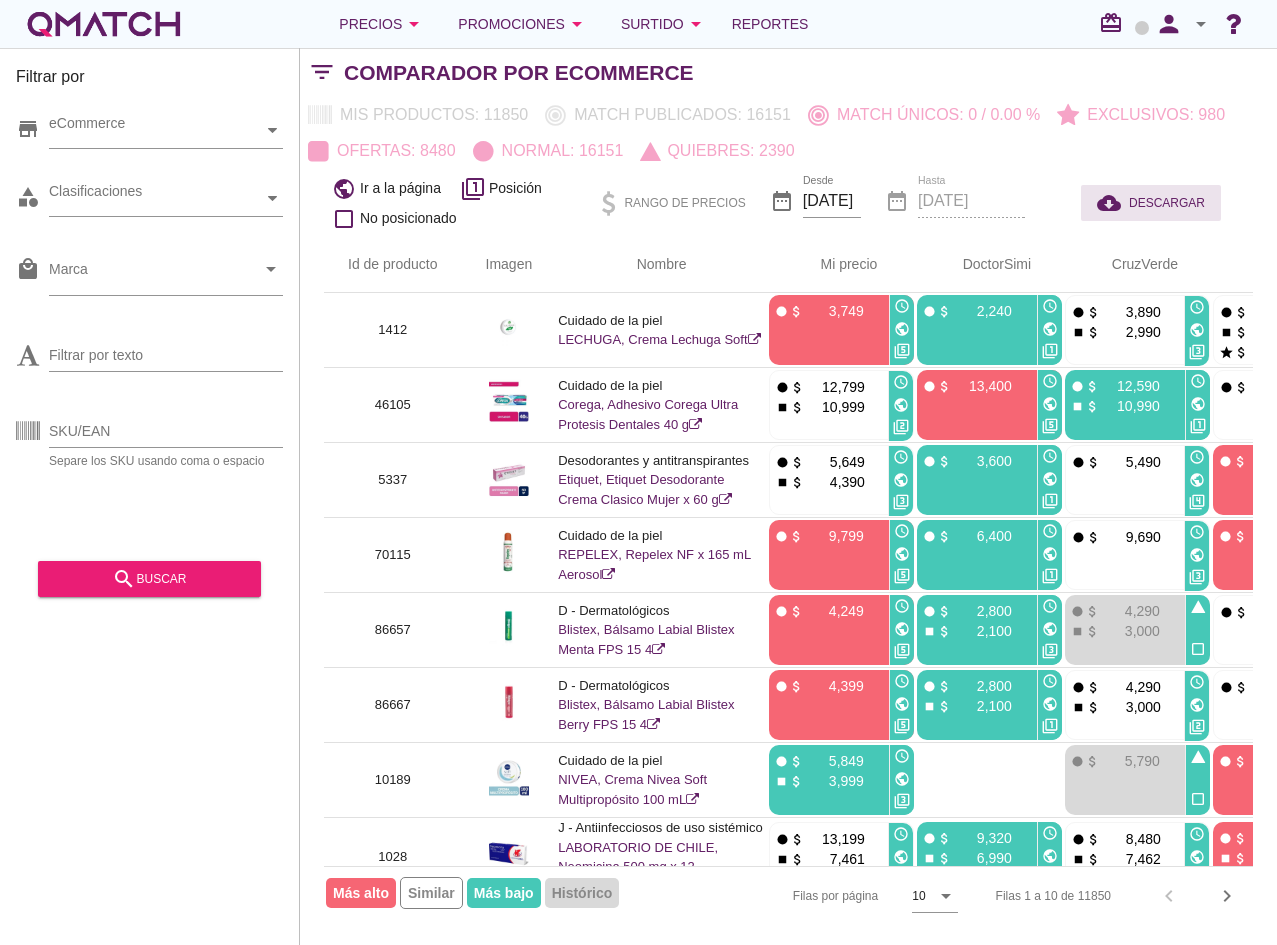 click on "DESCARGAR" at bounding box center [1167, 203] 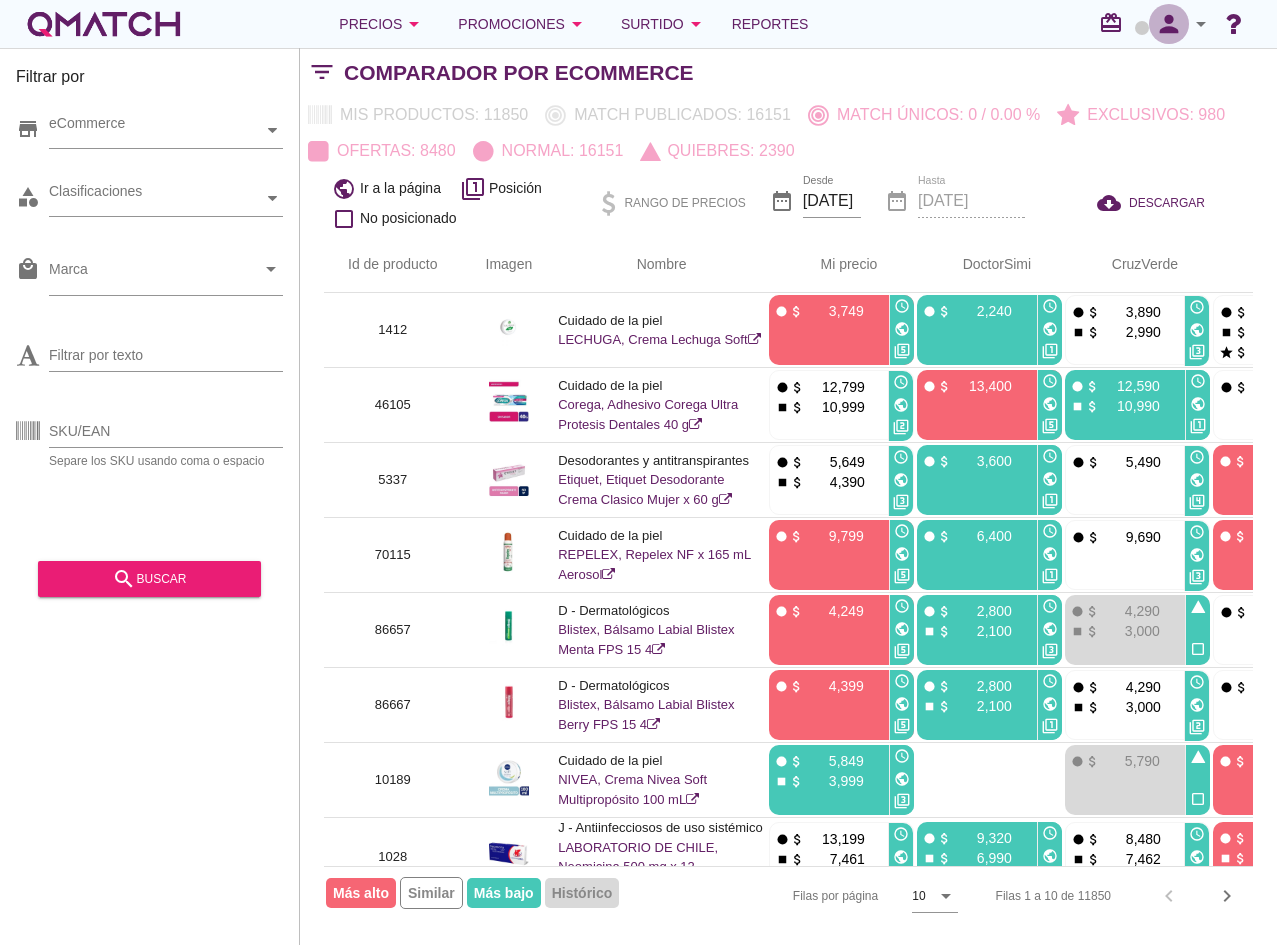 click on "person" at bounding box center (1169, 24) 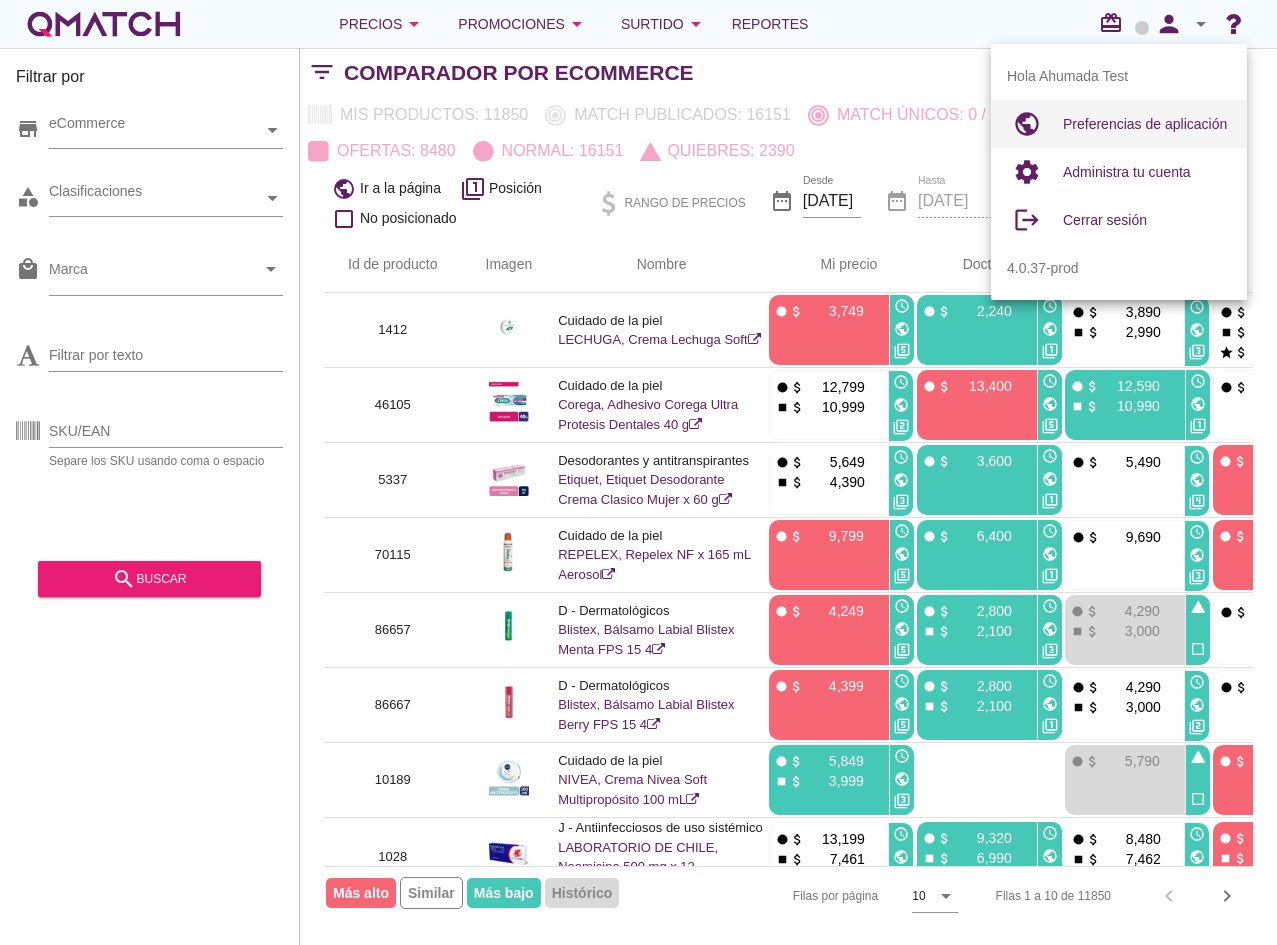 click on "Preferencias de aplicación" at bounding box center [1145, 124] 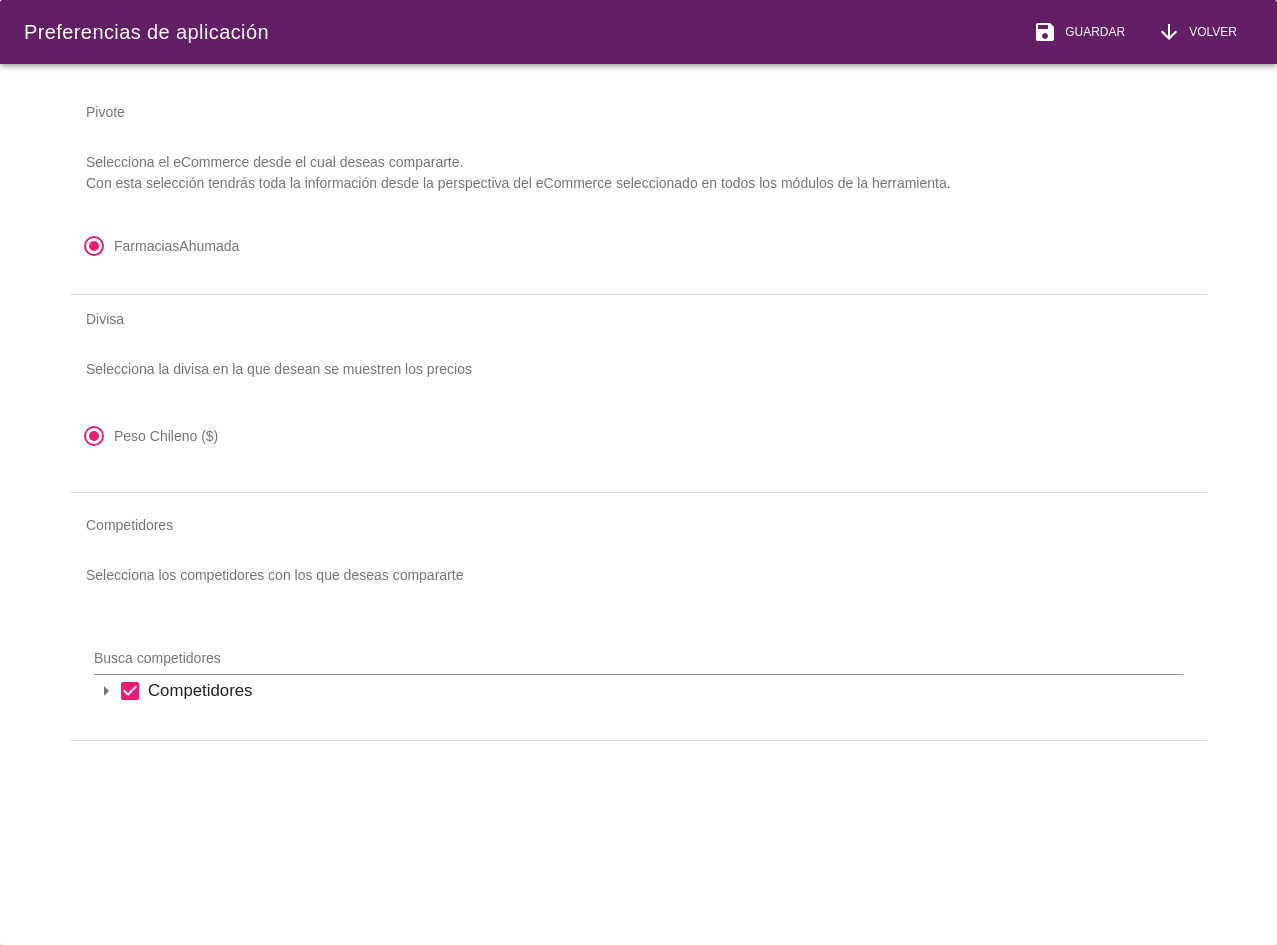 click on "arrow_drop_down" at bounding box center [106, 691] 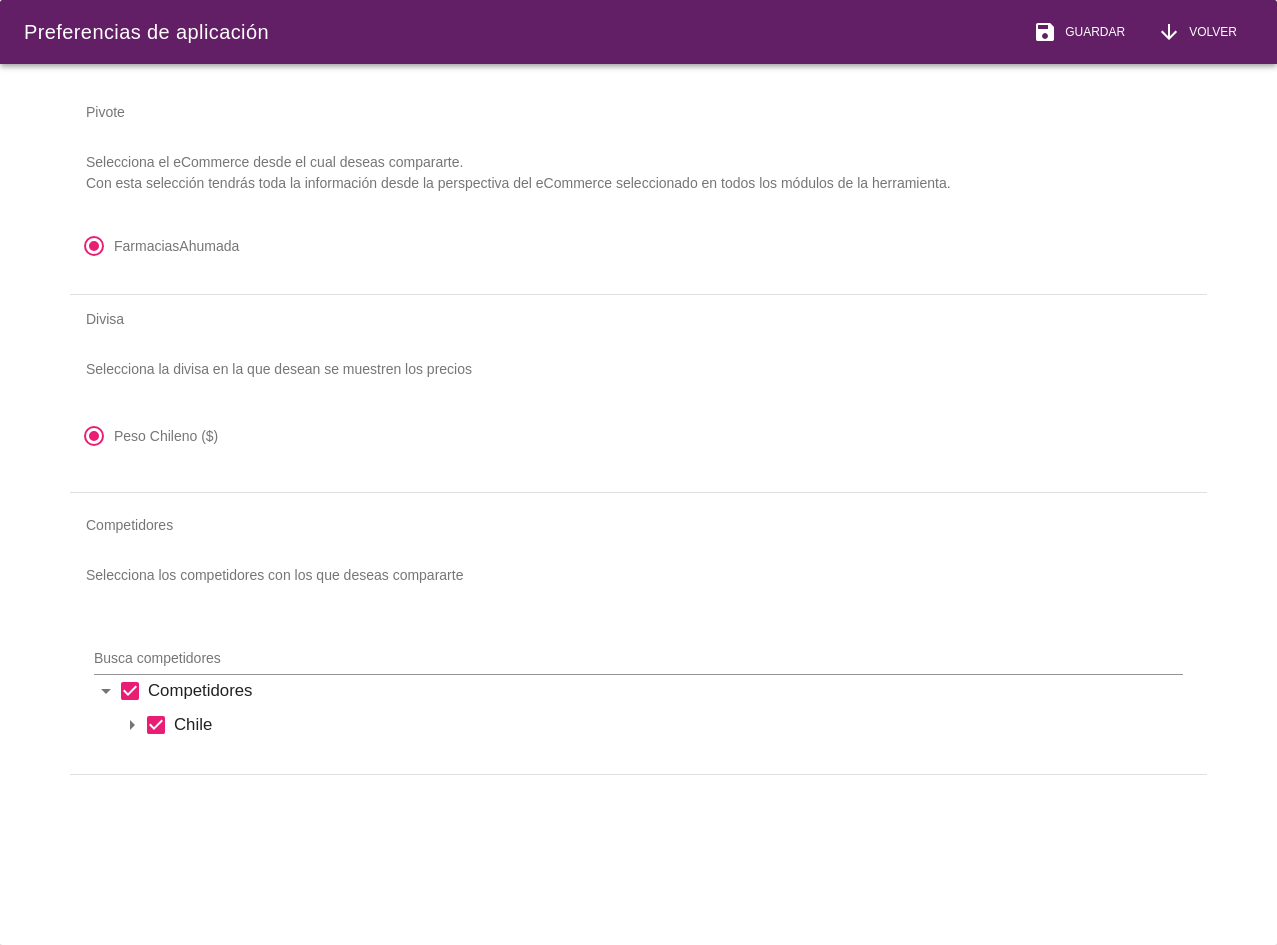click on "arrow_drop_down" at bounding box center (106, 691) 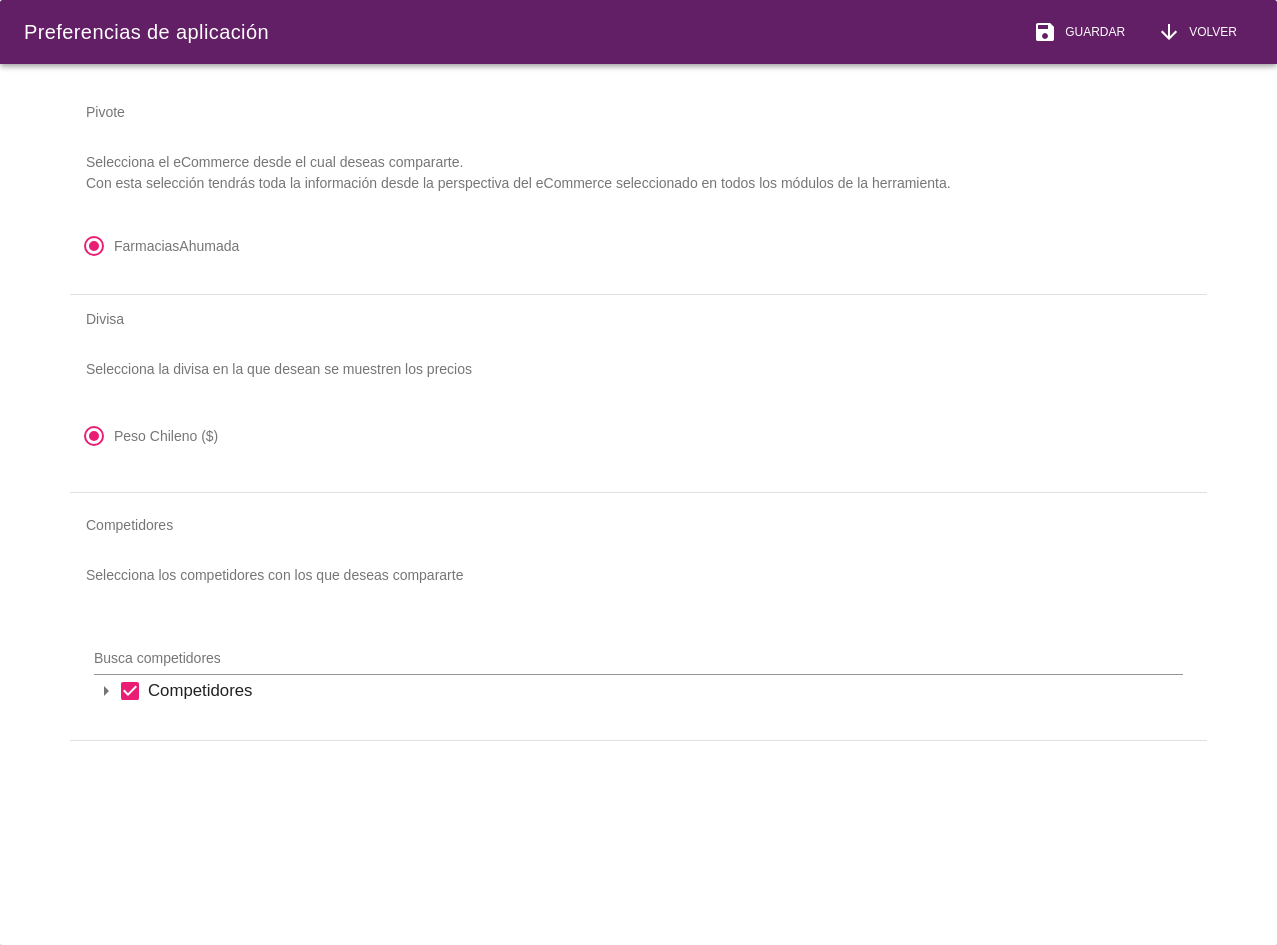 click on "arrow_drop_down" at bounding box center (106, 691) 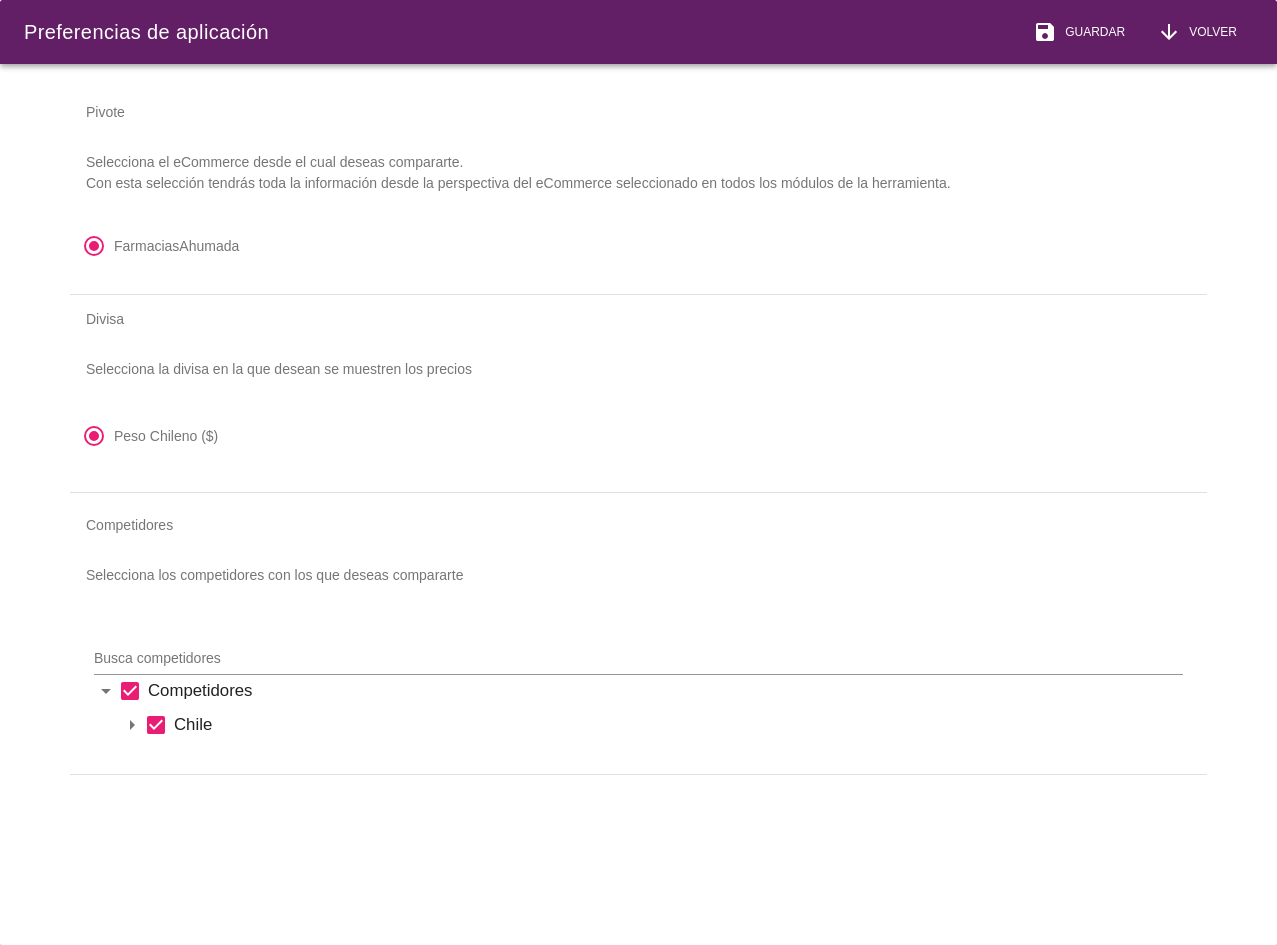 click on "arrow_drop_down" at bounding box center (132, 725) 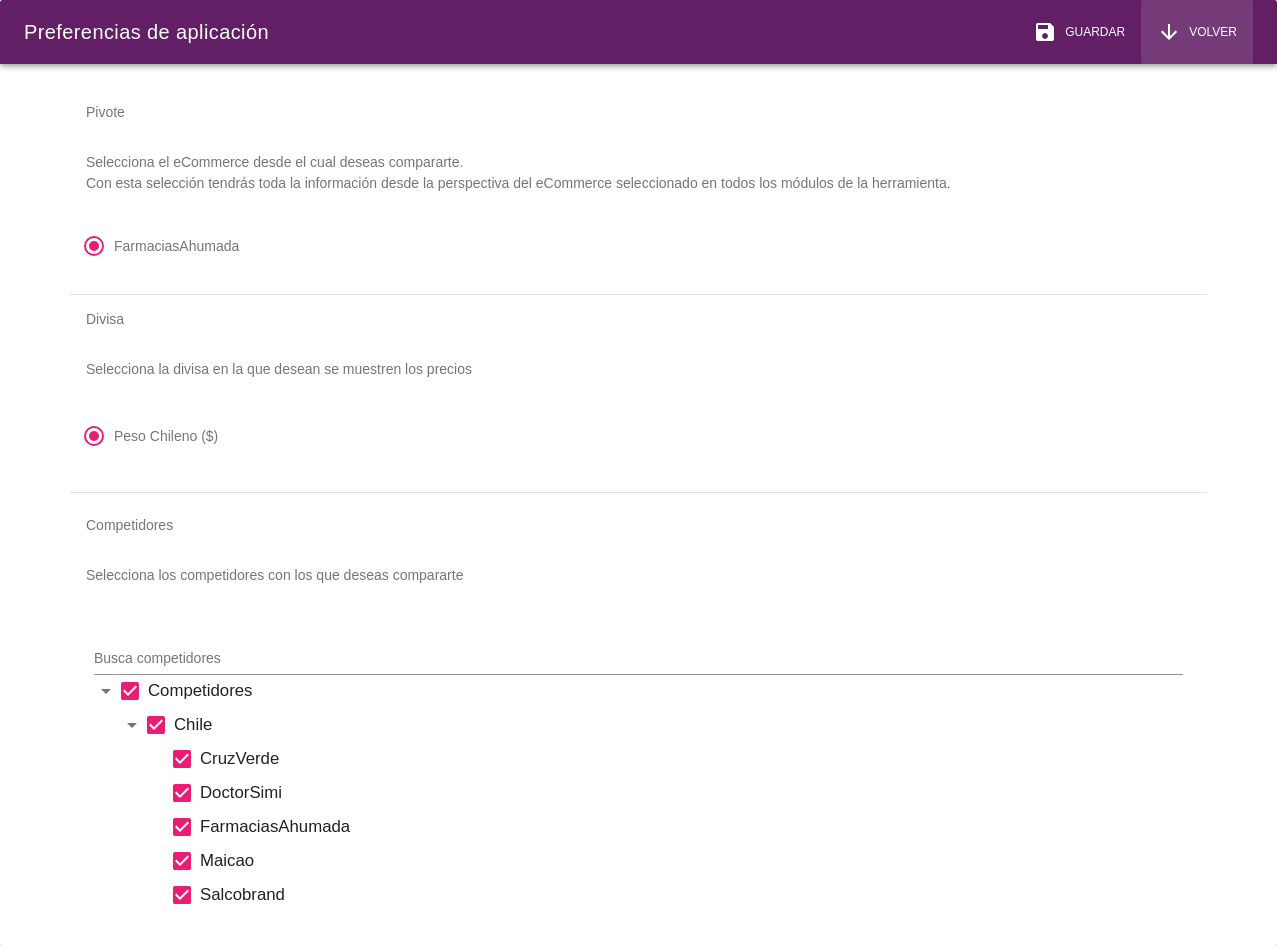 click on "Volver" at bounding box center (1209, 32) 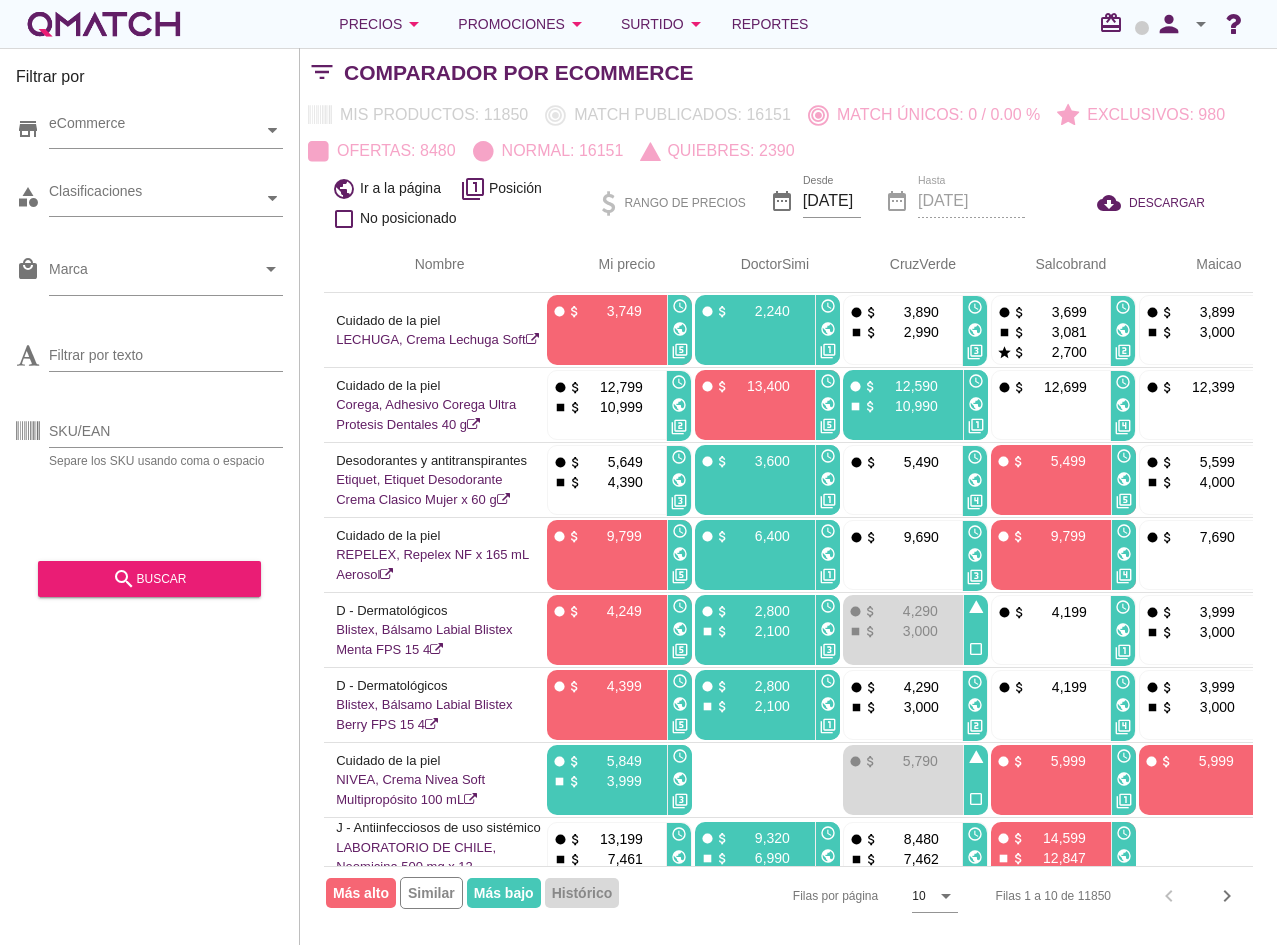 scroll, scrollTop: 0, scrollLeft: 254, axis: horizontal 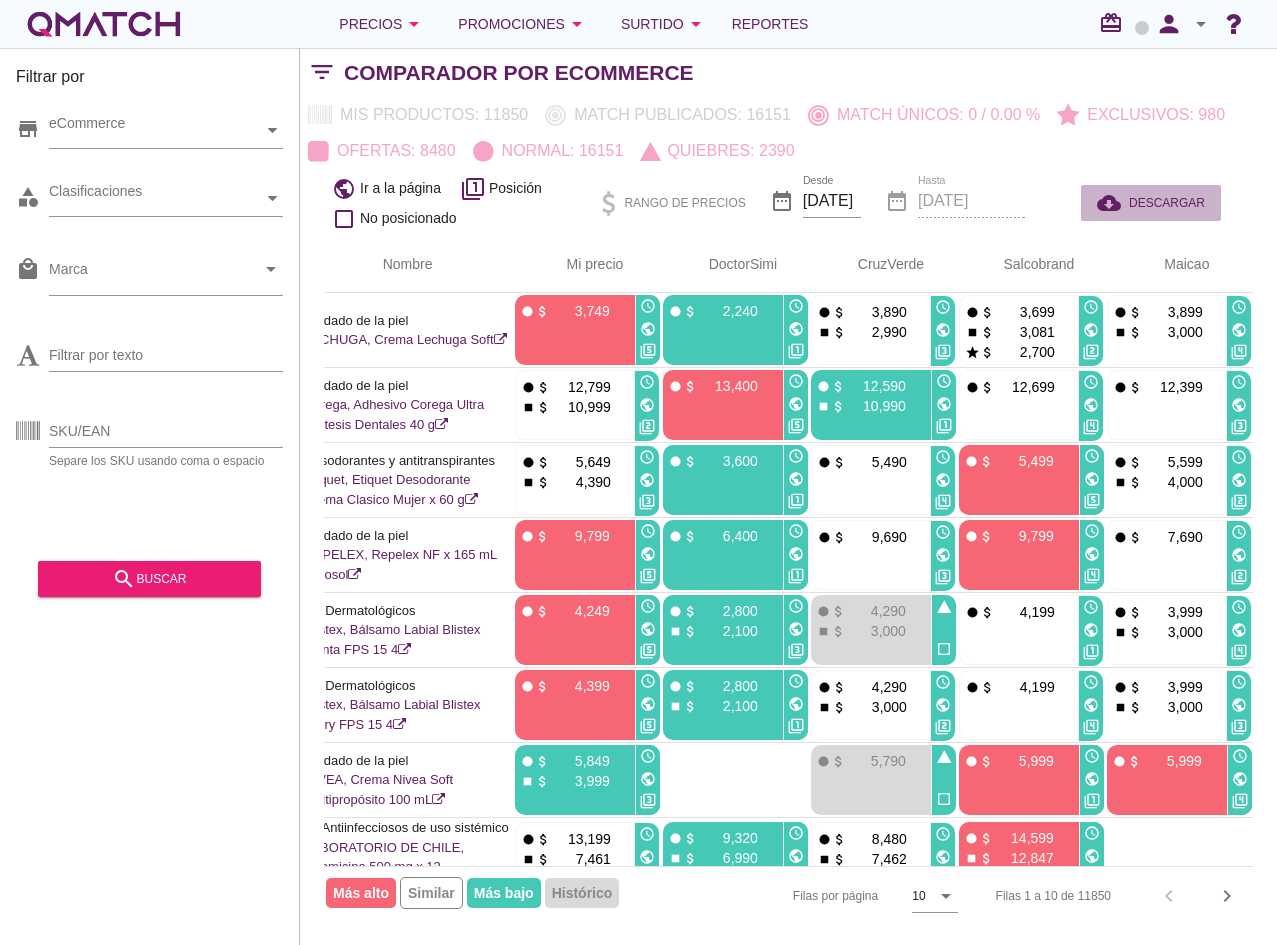 click on "DESCARGAR" at bounding box center [1167, 203] 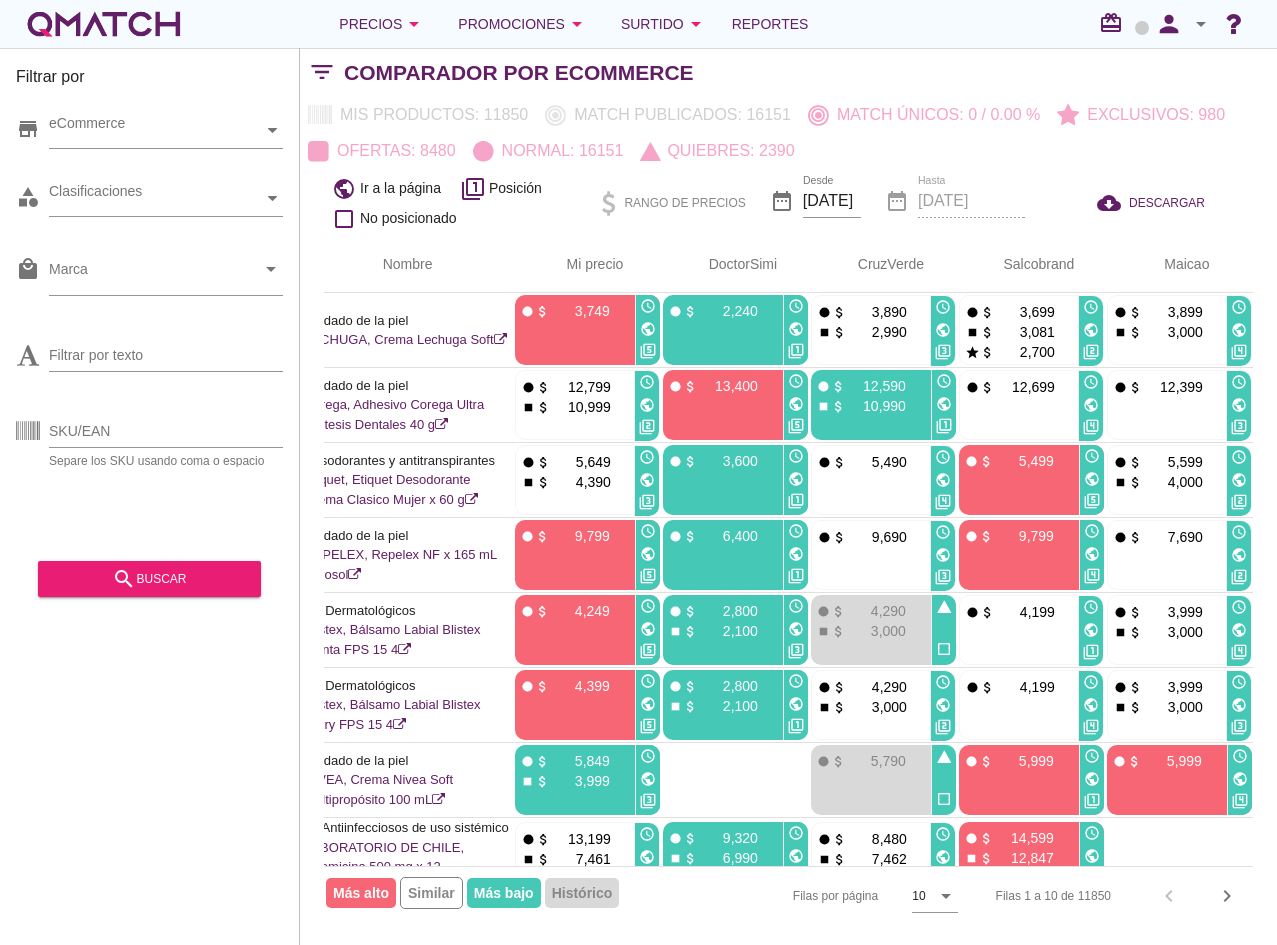 click on "Comparador por eCommerce" at bounding box center [810, 73] 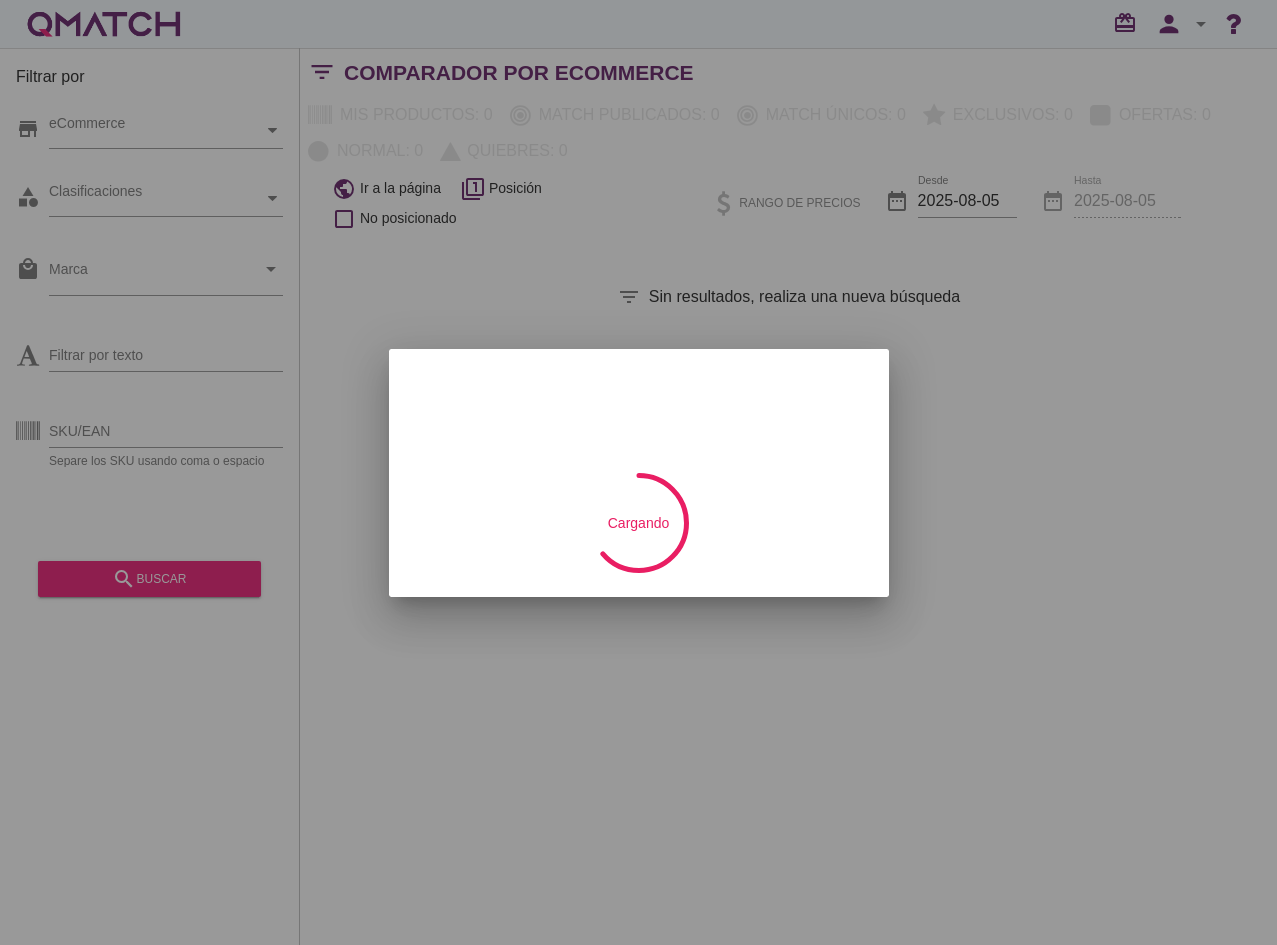 scroll, scrollTop: 0, scrollLeft: 0, axis: both 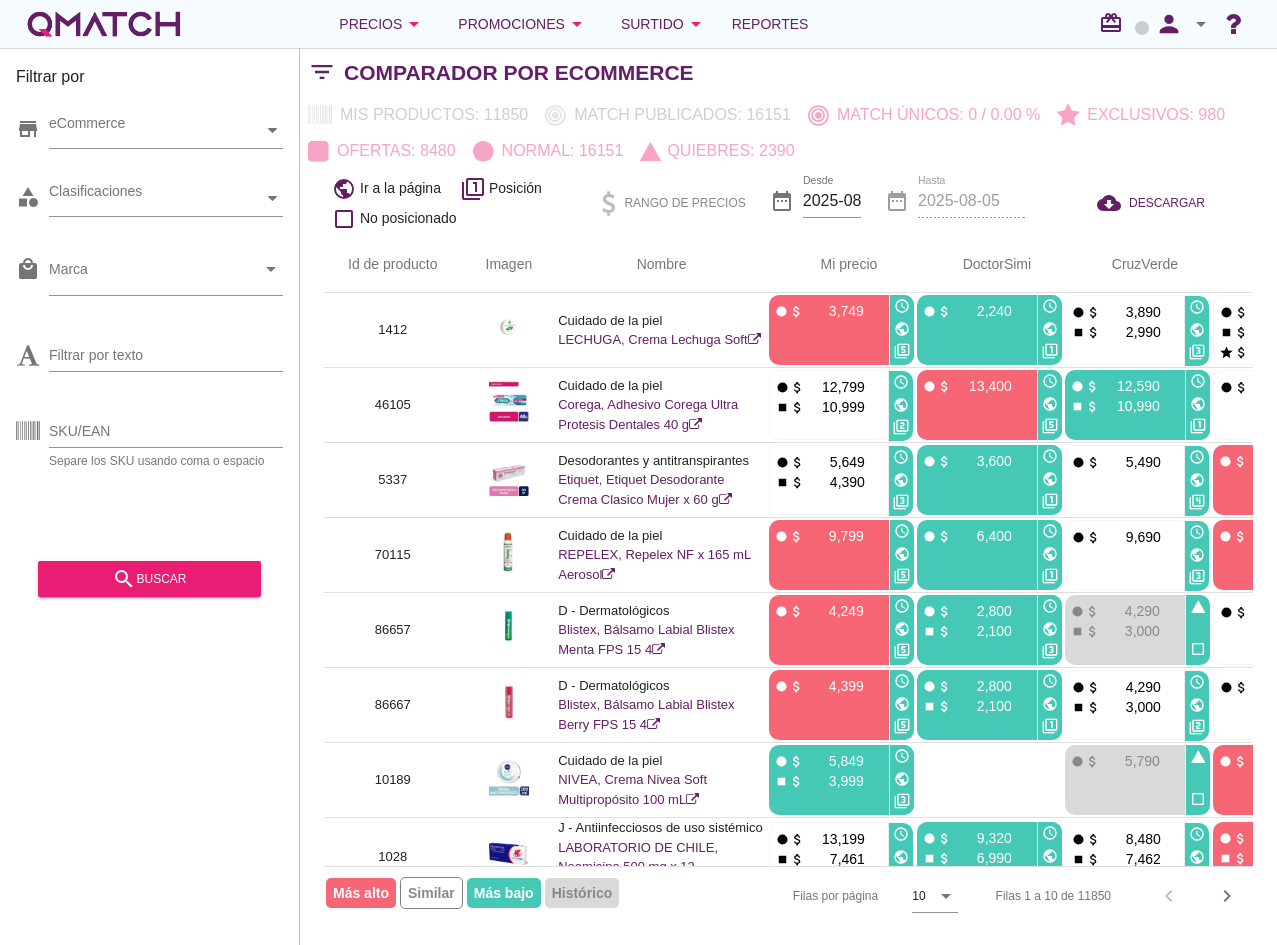 click on "Comparador por eCommerce" at bounding box center [810, 73] 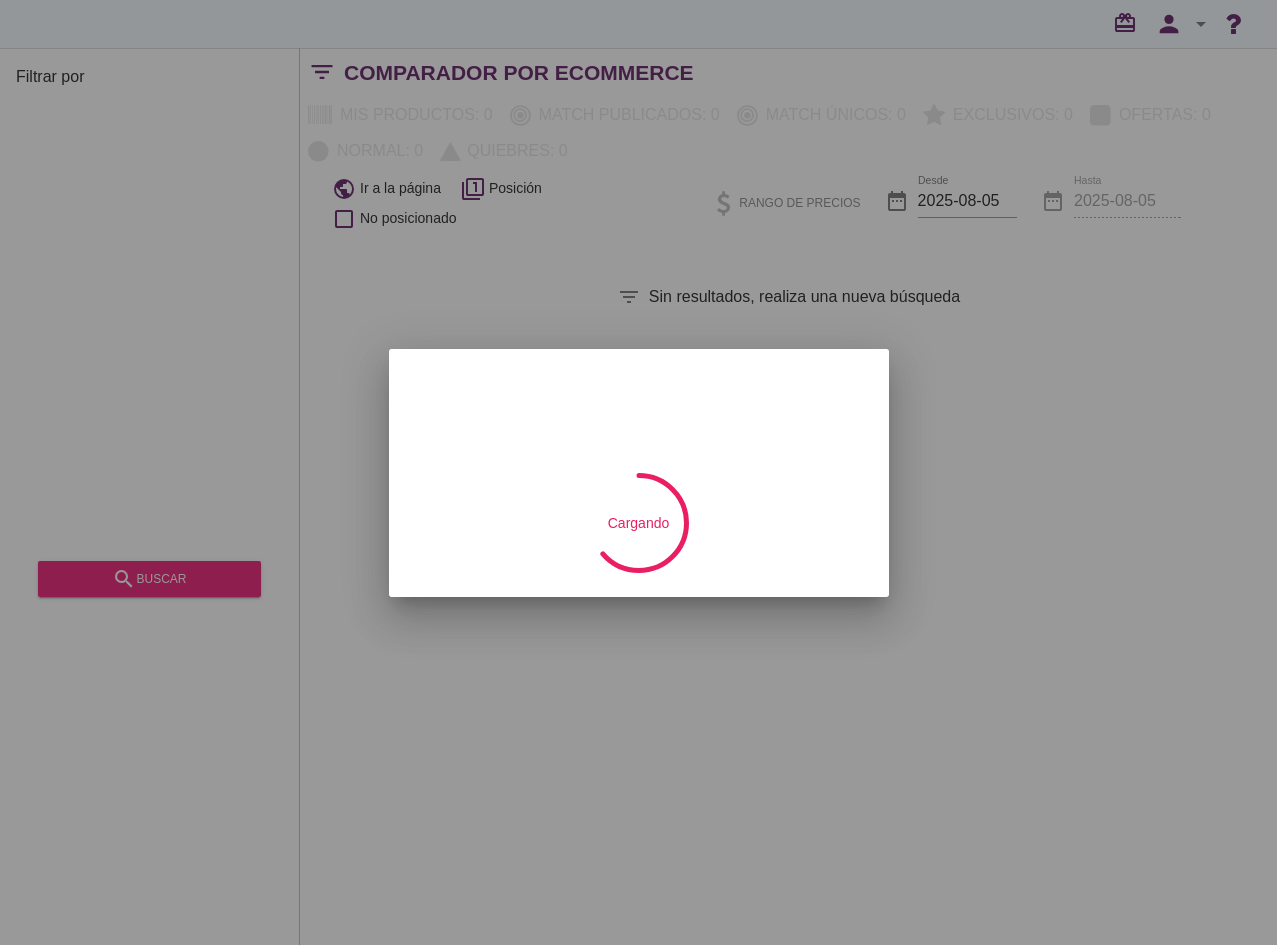 scroll, scrollTop: 0, scrollLeft: 0, axis: both 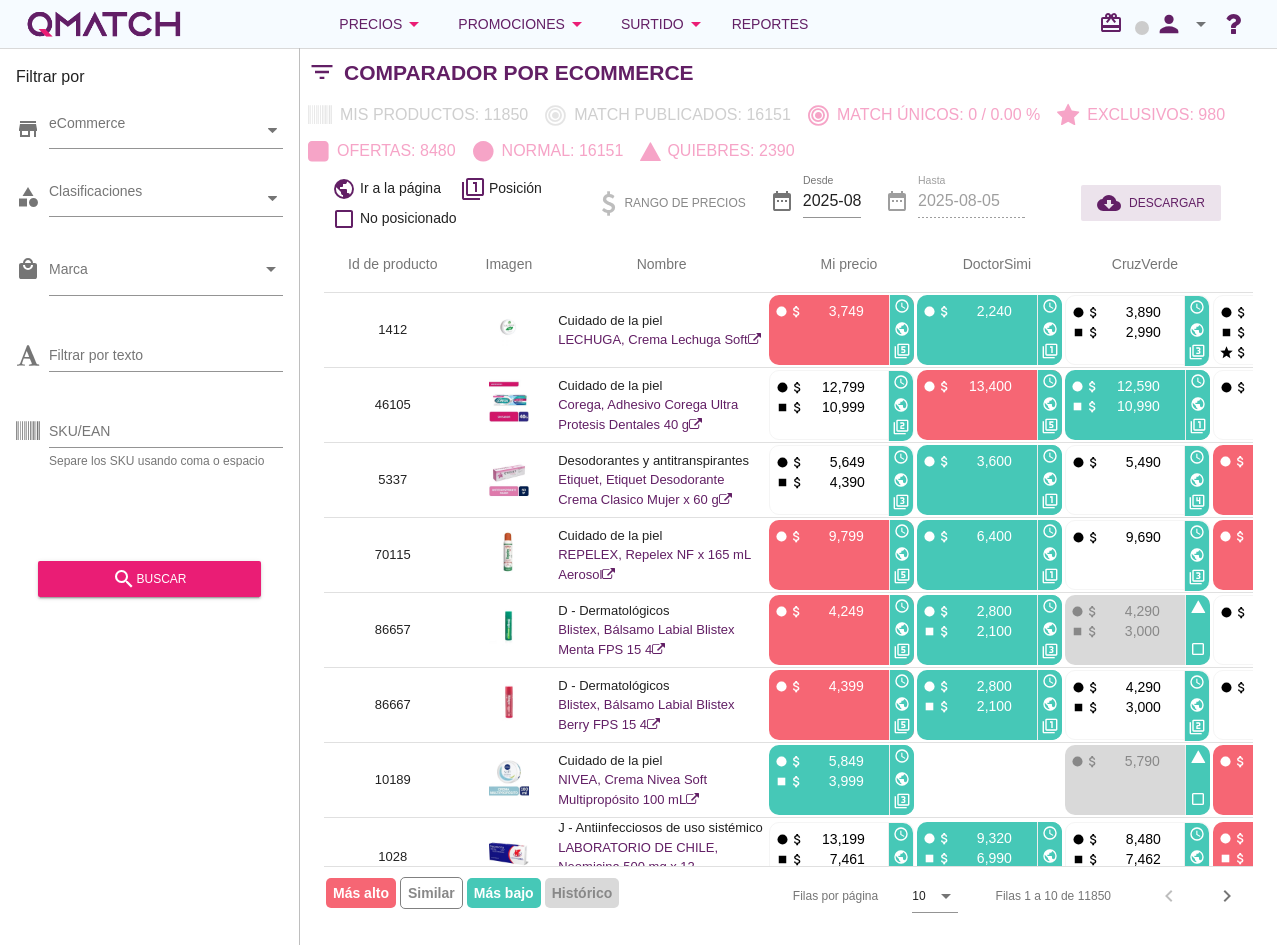 click on "DESCARGAR" at bounding box center [1167, 203] 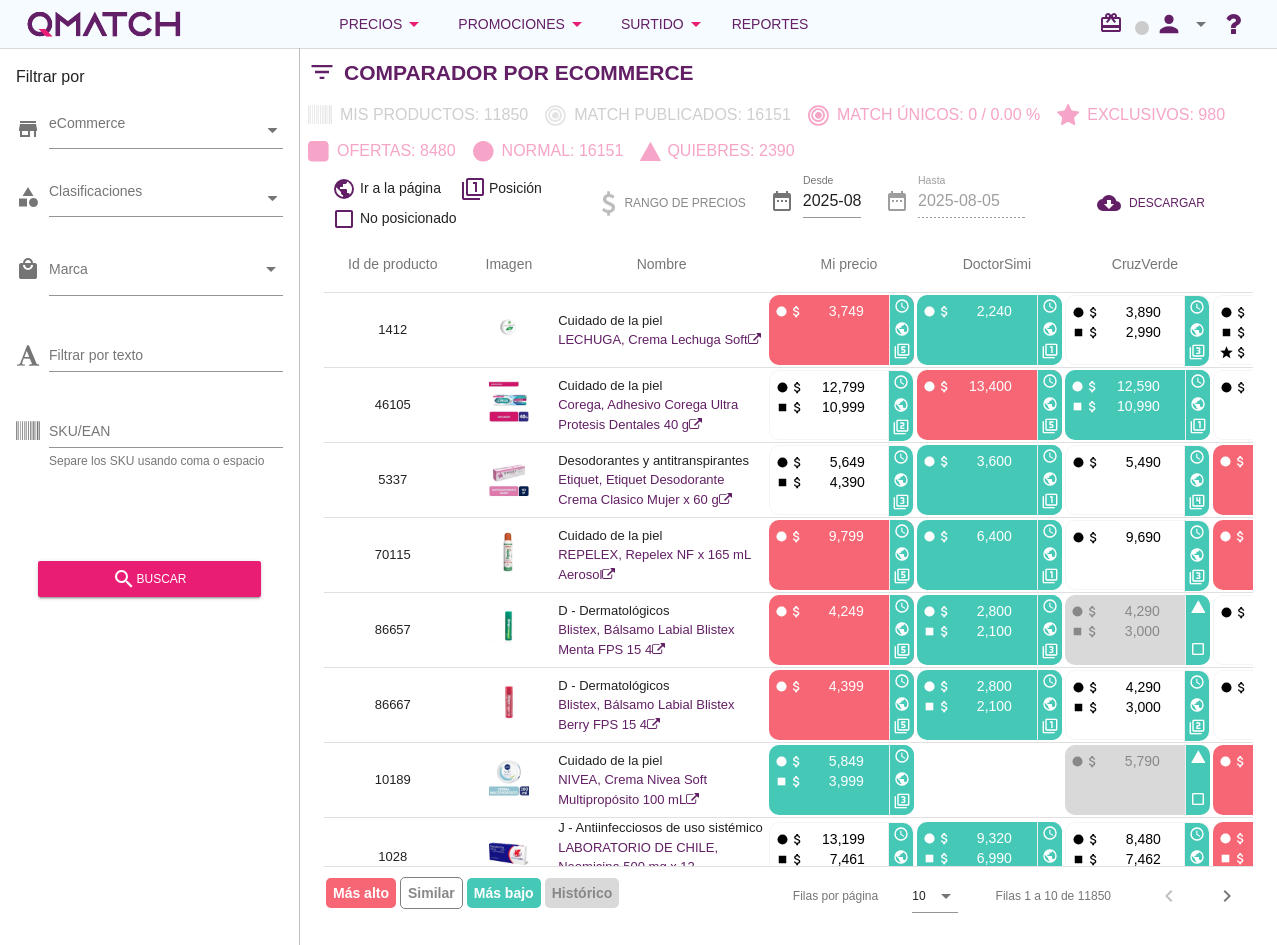click on "Comparador por eCommerce" at bounding box center [810, 73] 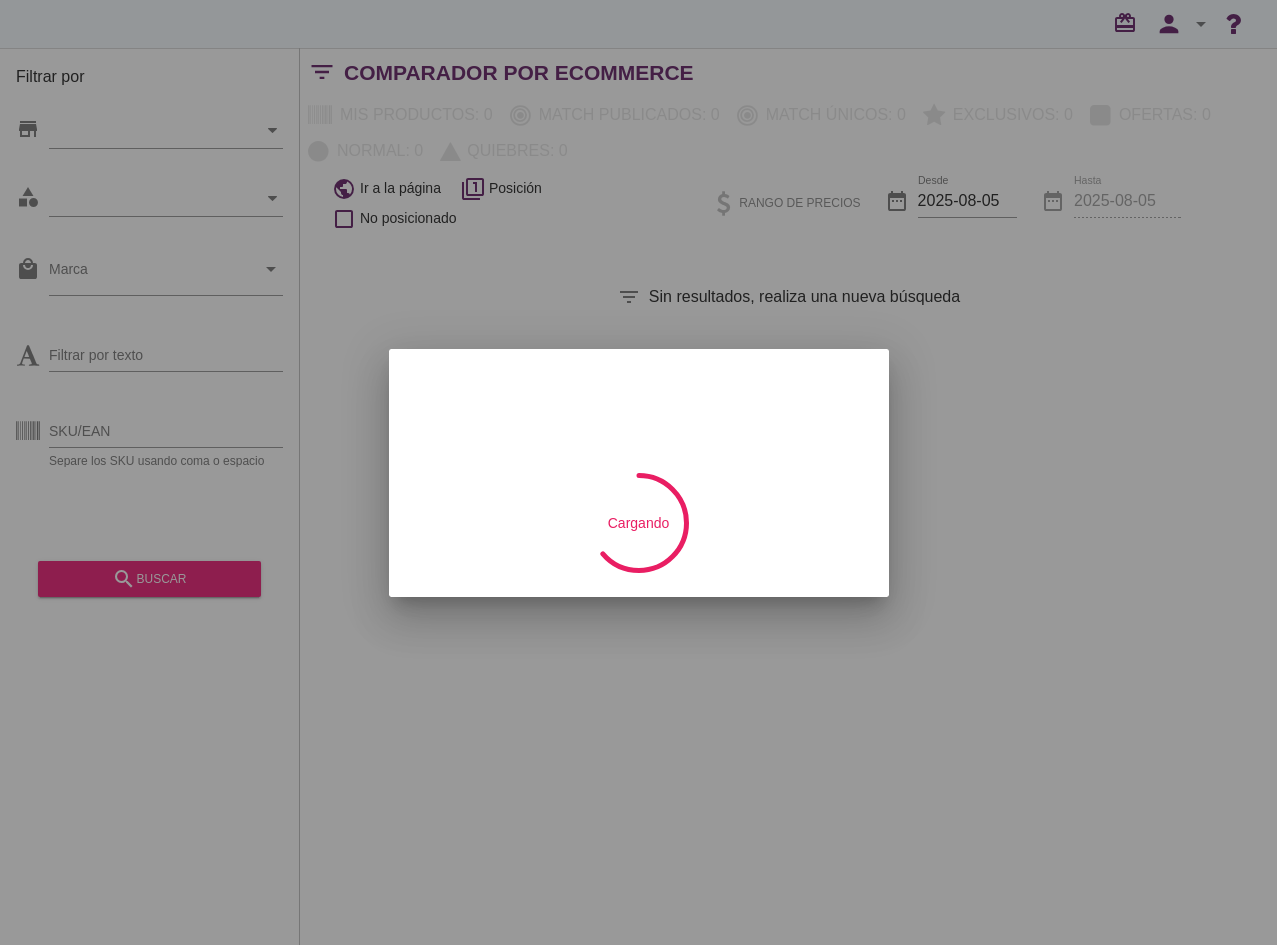 scroll, scrollTop: 0, scrollLeft: 0, axis: both 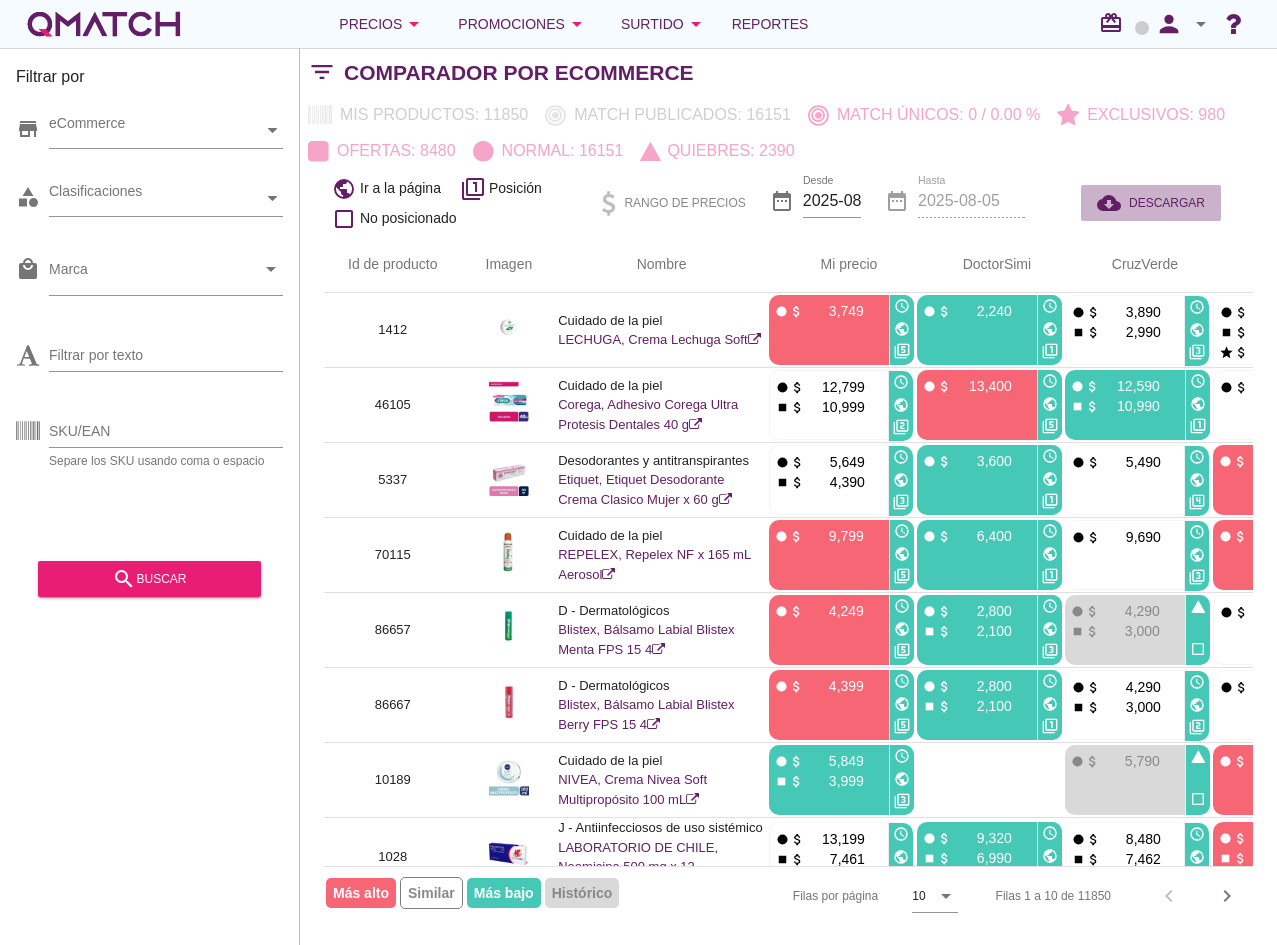 click on "cloud_download DESCARGAR" at bounding box center [1151, 203] 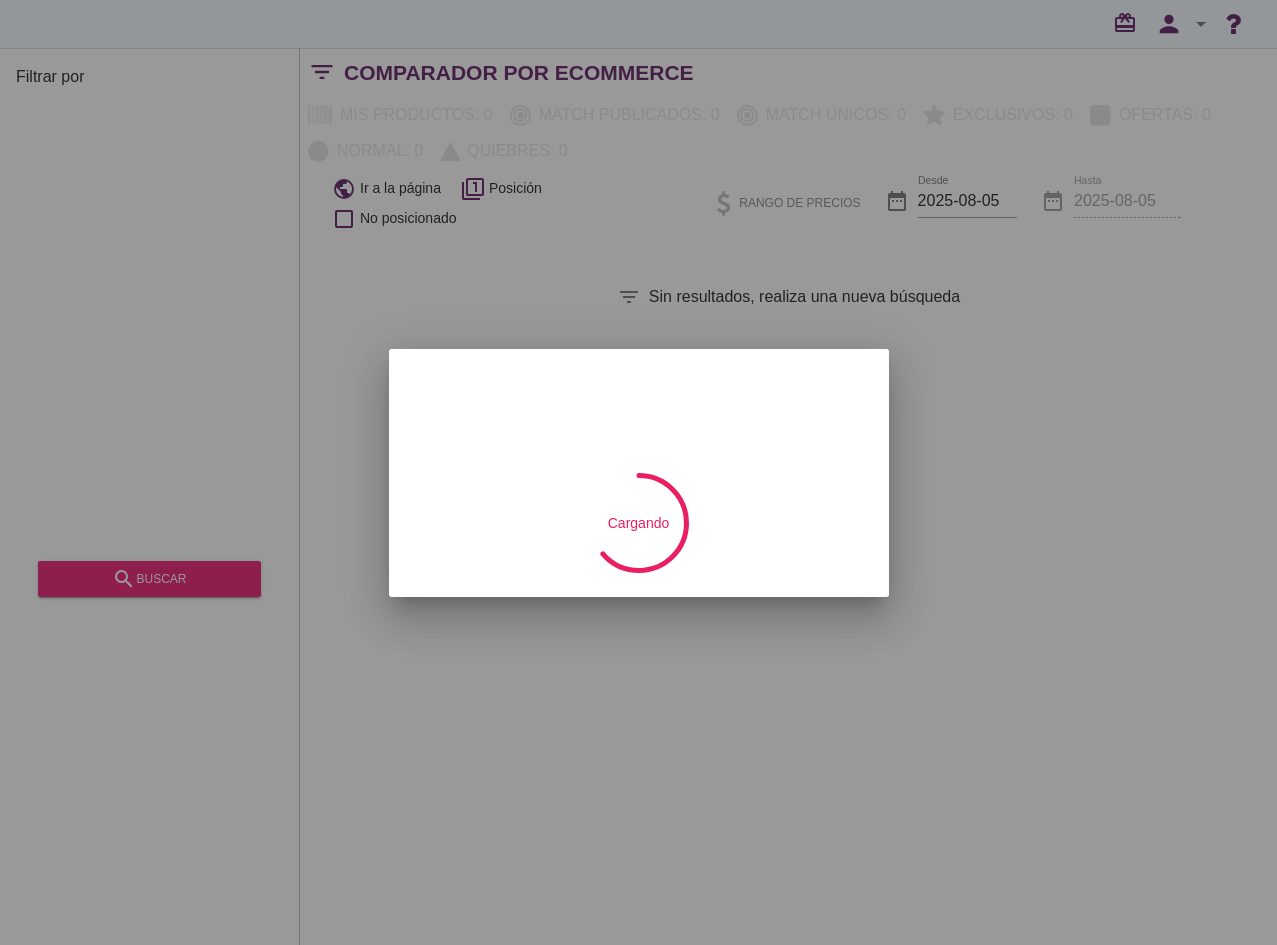 scroll, scrollTop: 0, scrollLeft: 0, axis: both 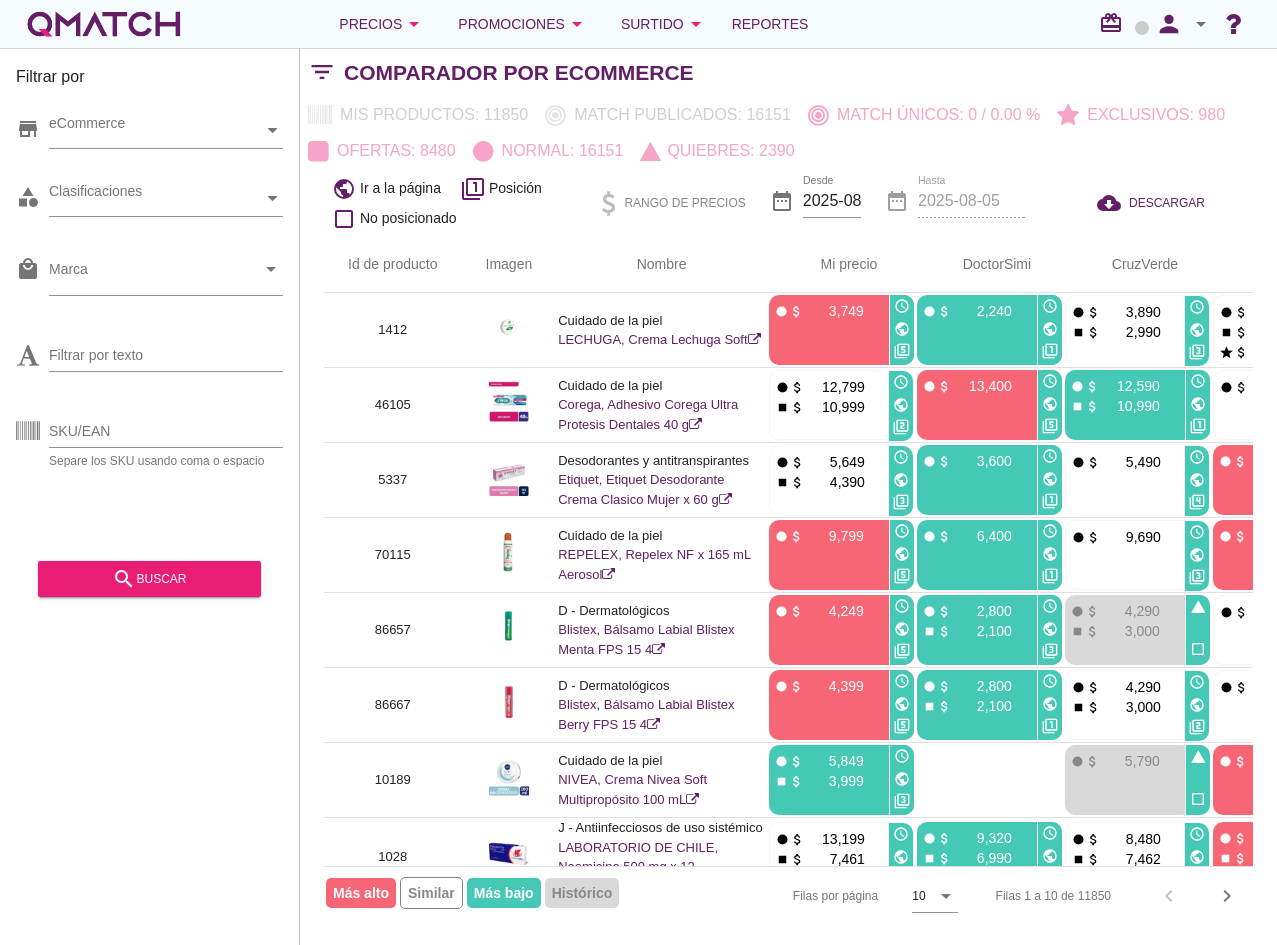 click on "Mis productos: 11850
Match publicados: 16151
Match únicos: 0 / 0.00 %
Exclusivos: 980
Ofertas: 8480
Normal: 16151
Quiebres: 2390" at bounding box center [788, 133] 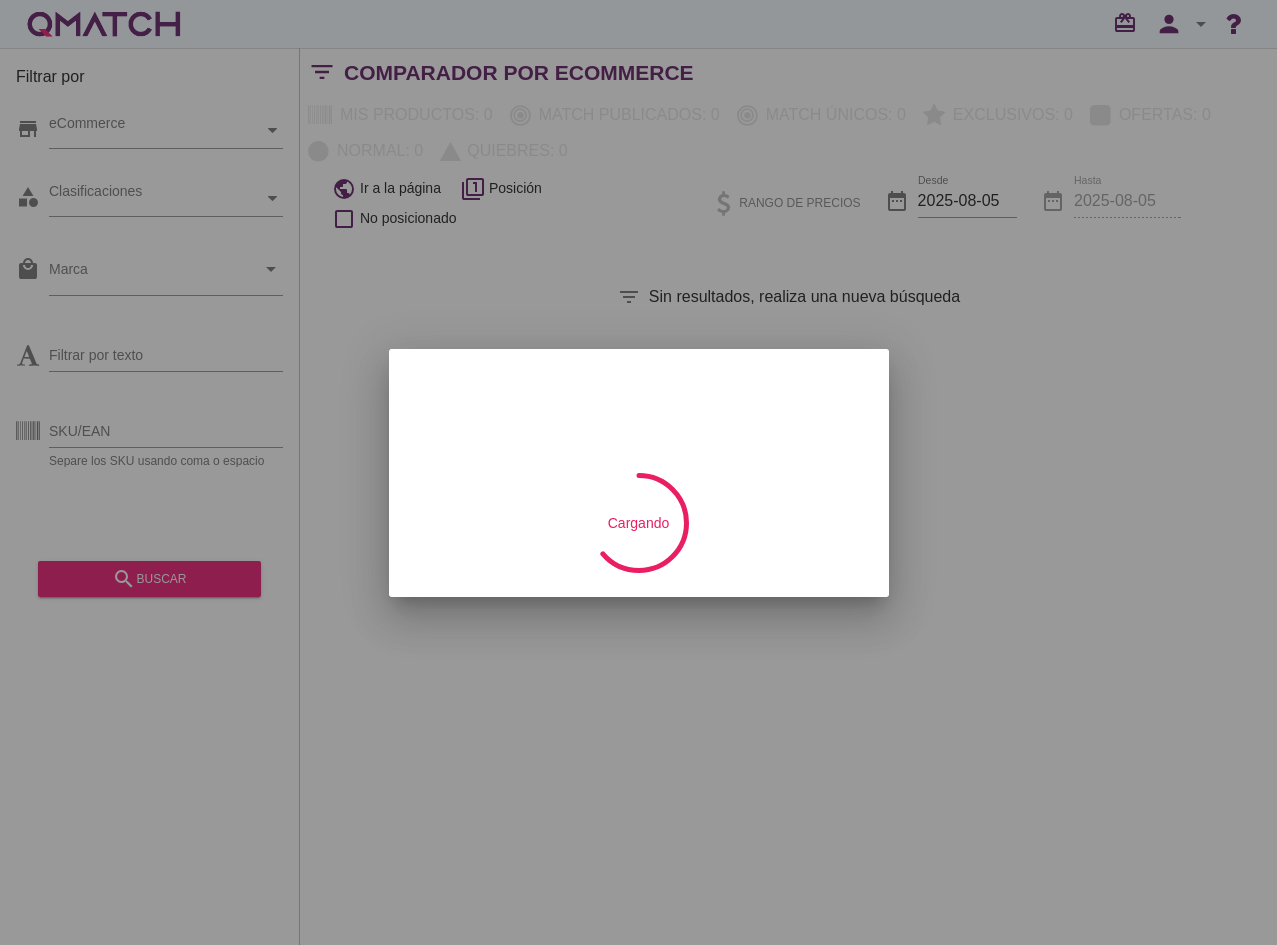 scroll, scrollTop: 0, scrollLeft: 0, axis: both 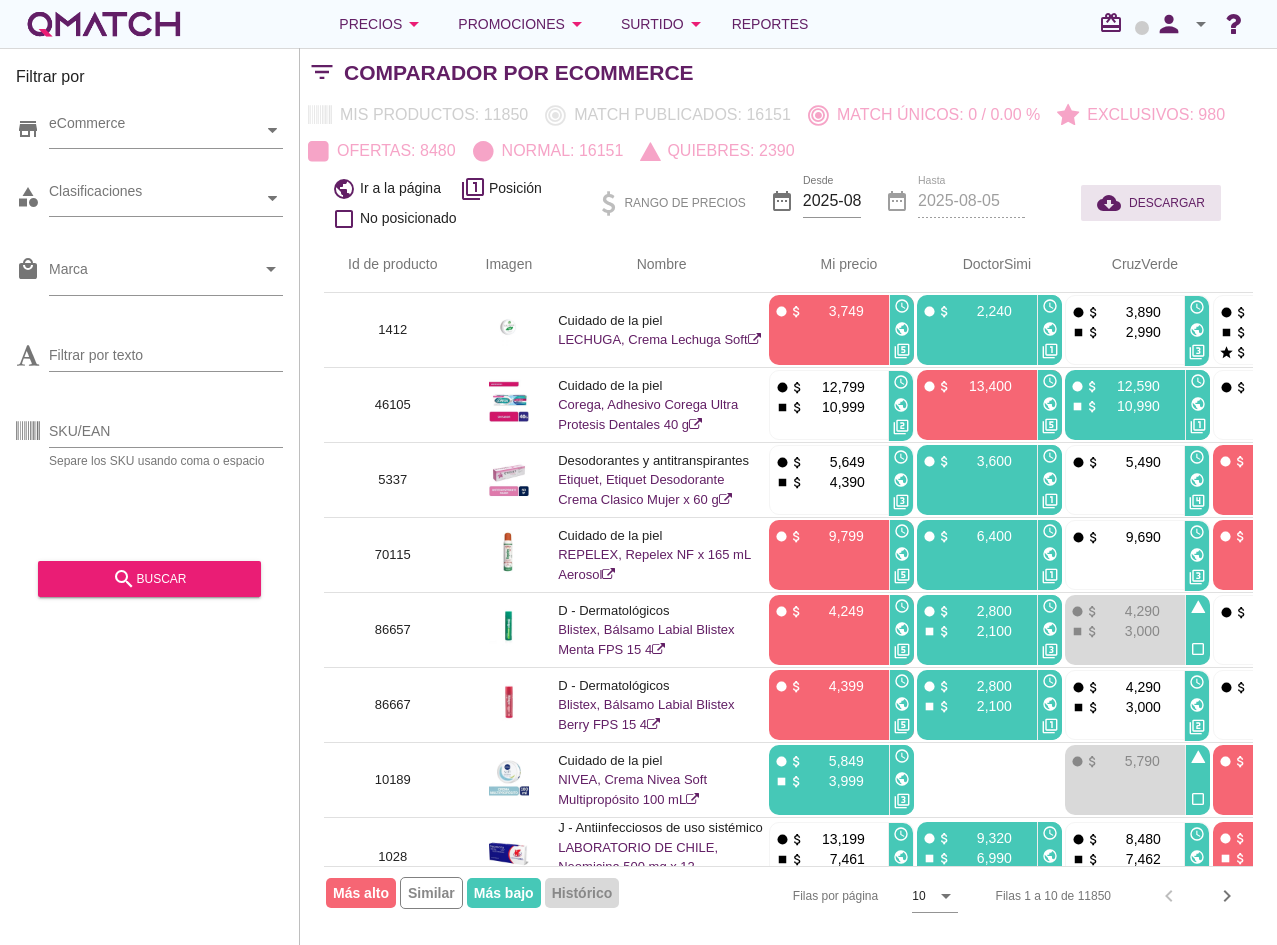 click on "cloud_download DESCARGAR" at bounding box center (1151, 203) 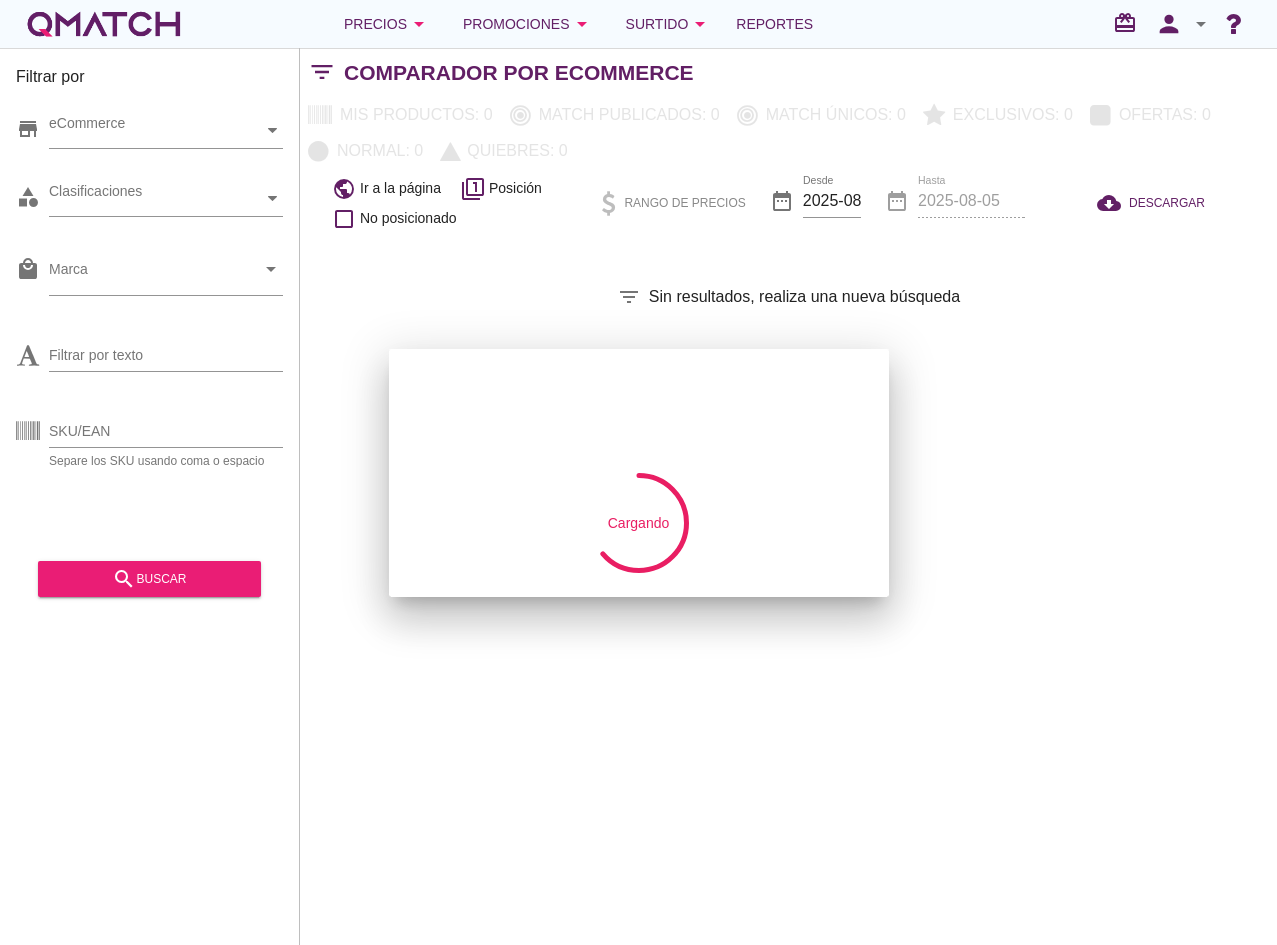 scroll, scrollTop: 0, scrollLeft: 0, axis: both 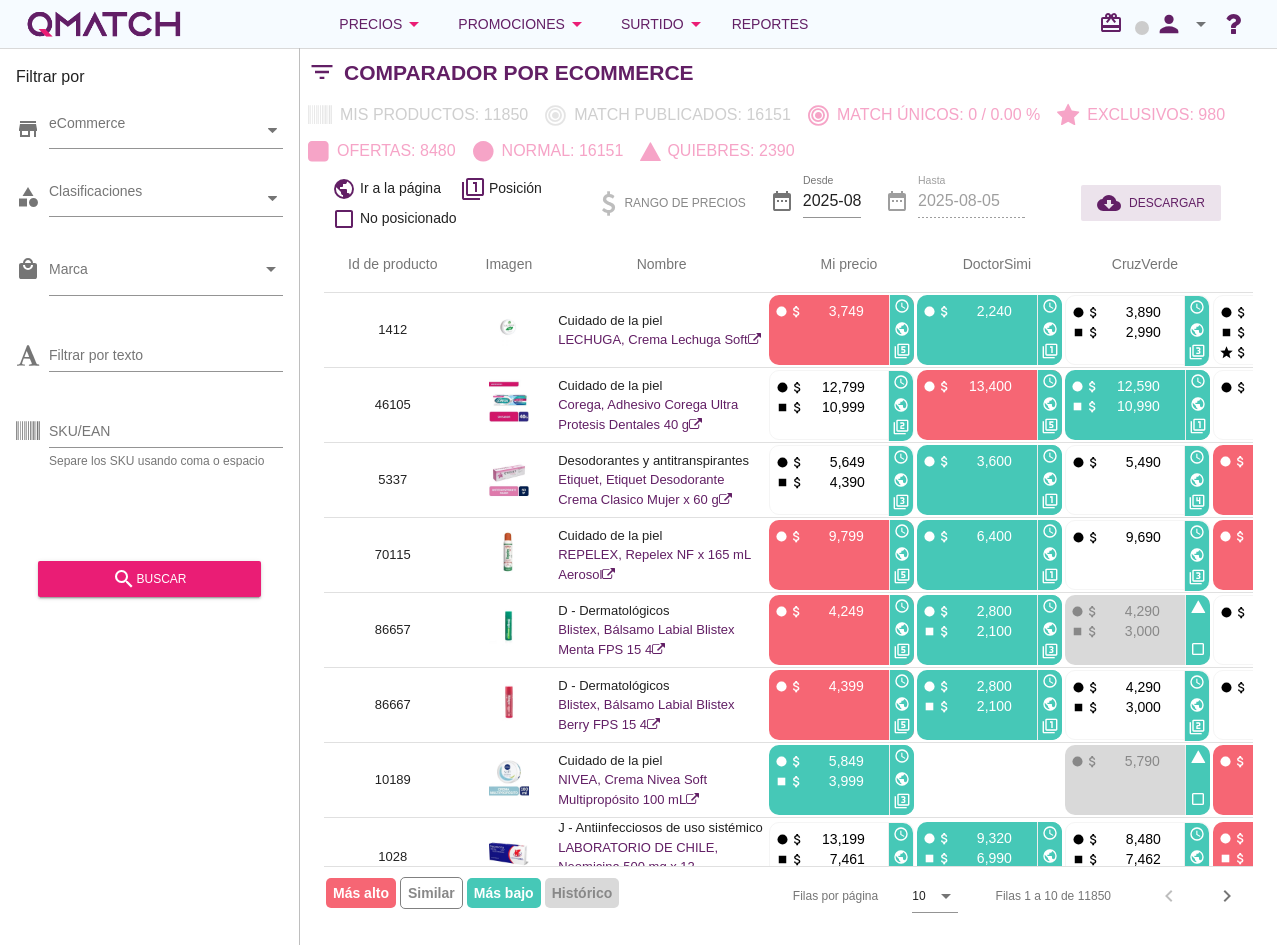 click on "cloud_download DESCARGAR" at bounding box center [1151, 203] 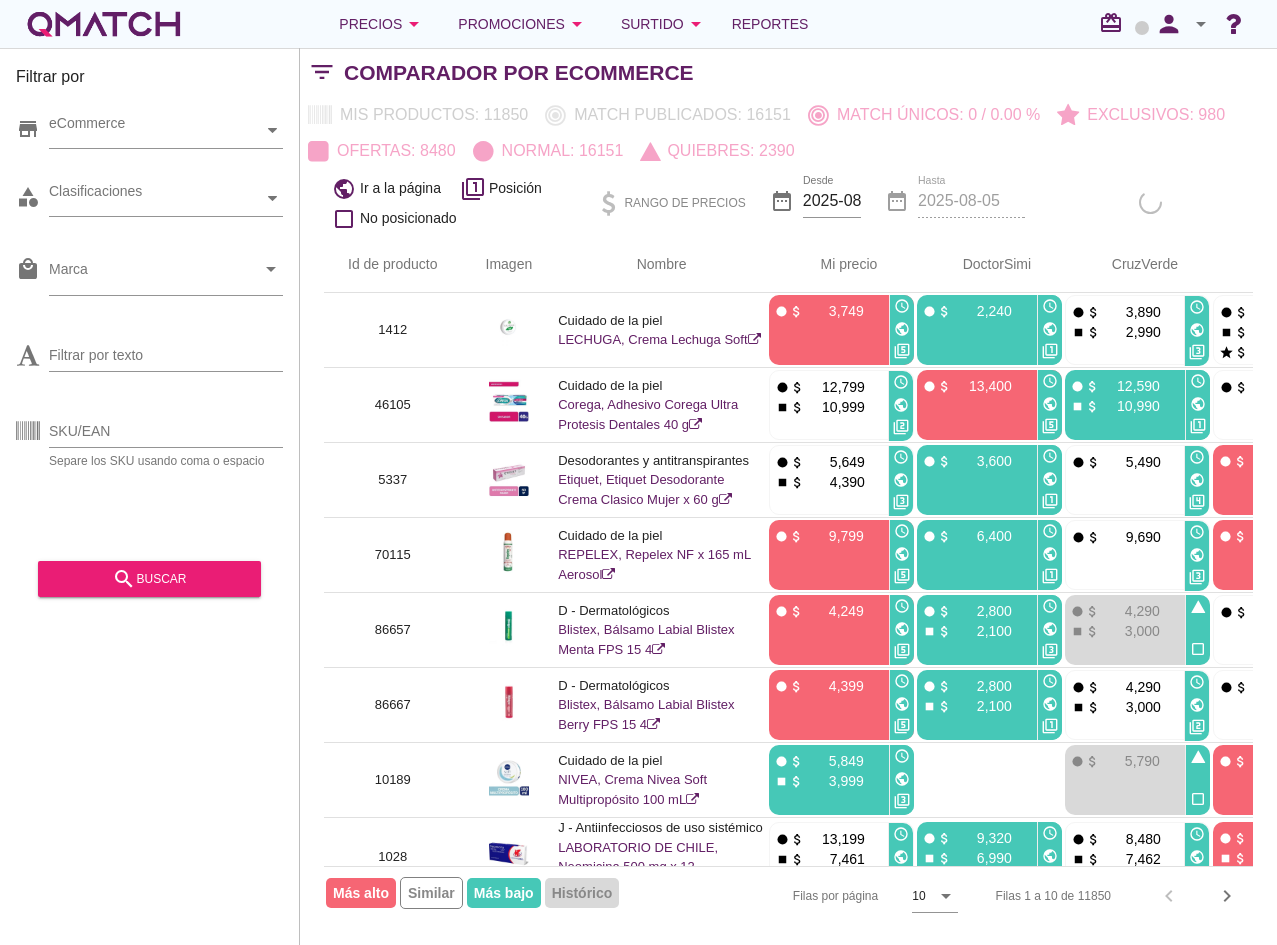 click on "cloud_download DESCARGAR" at bounding box center [1151, 203] 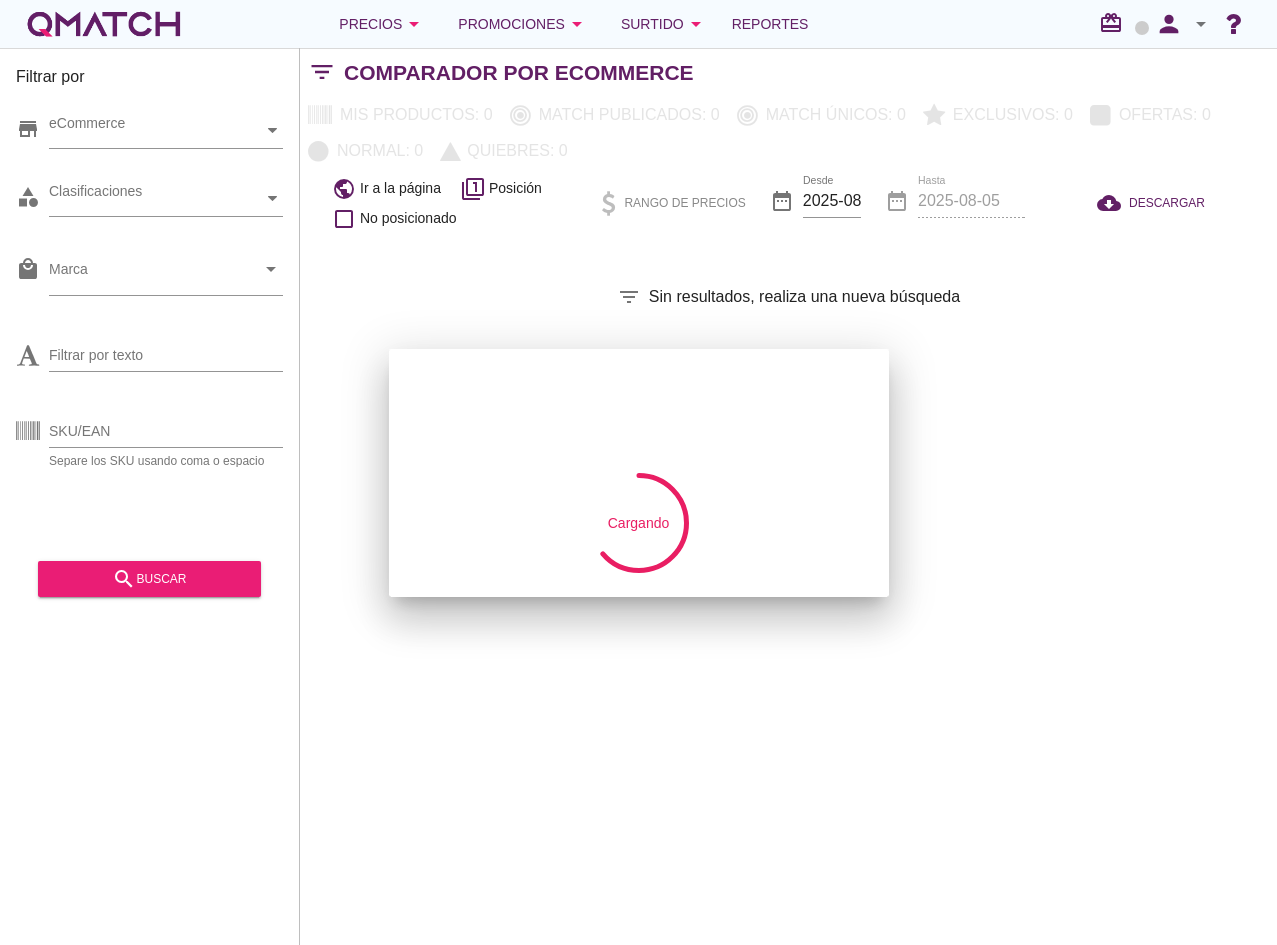 scroll, scrollTop: 0, scrollLeft: 0, axis: both 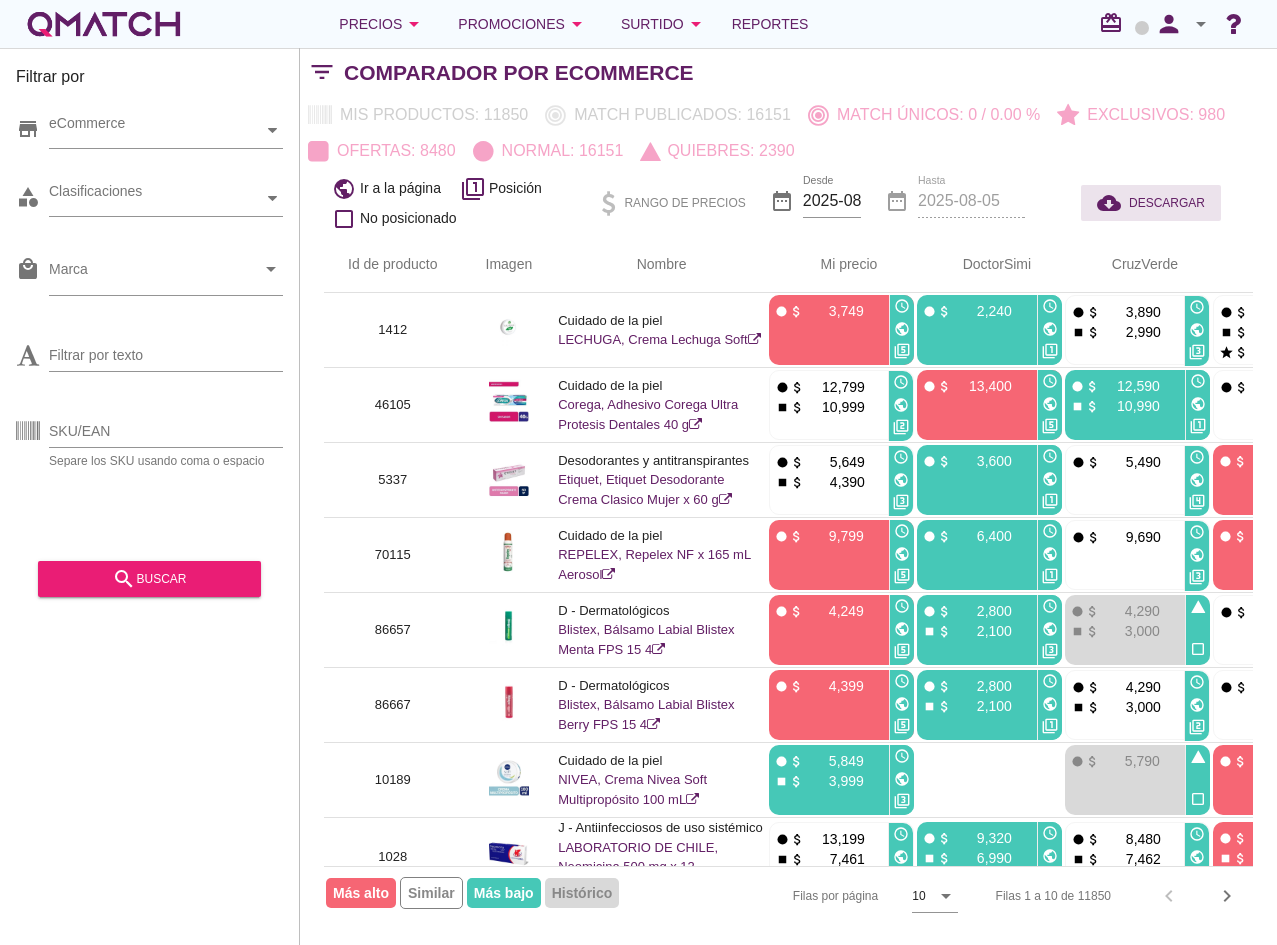 click on "DESCARGAR" at bounding box center (1167, 203) 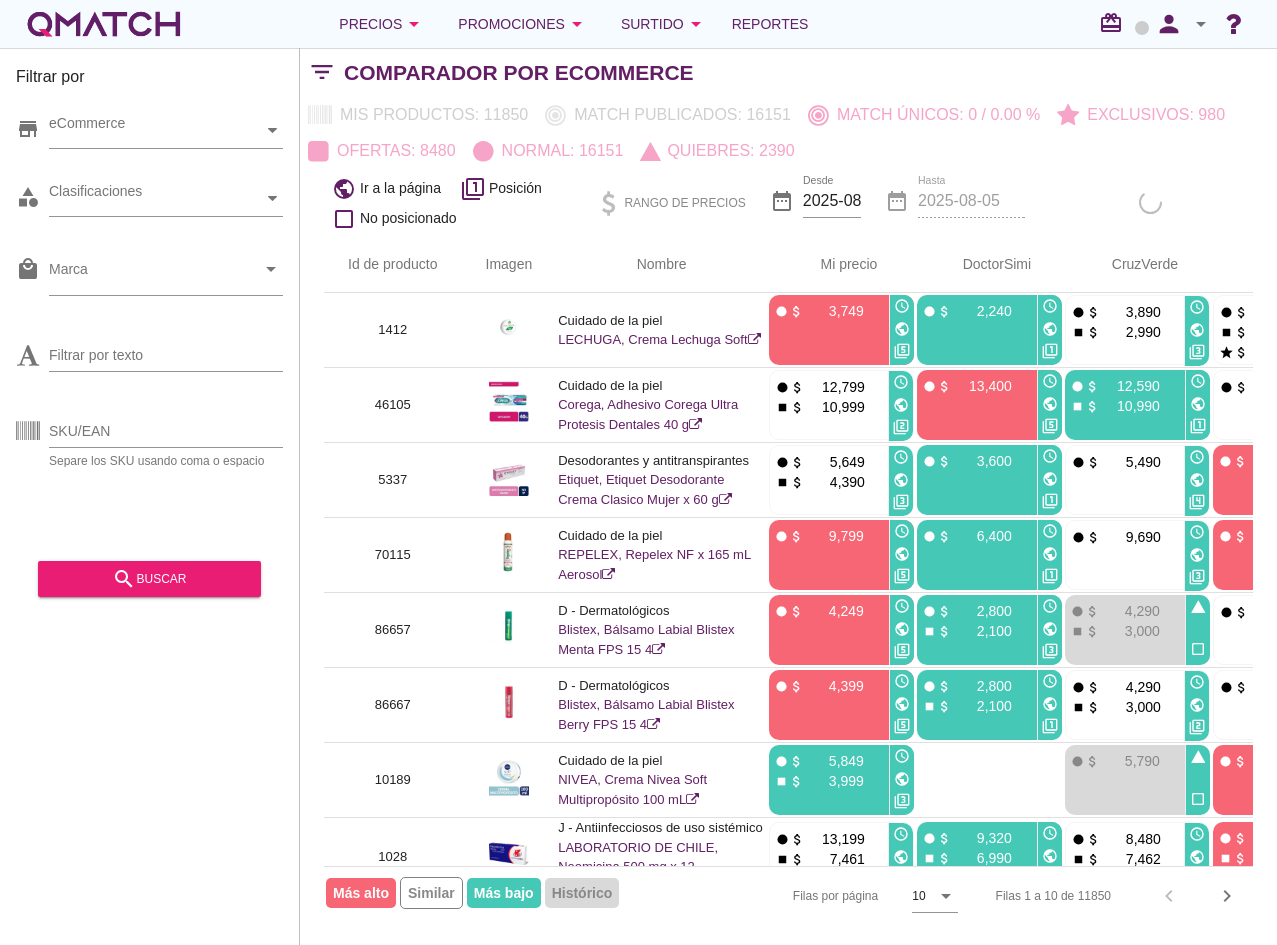 click on "Mis productos: 11850
Match publicados: 16151
Match únicos: 0 / 0.00 %
Exclusivos: 980
Ofertas: 8480
Normal: 16151
Quiebres: 2390" at bounding box center [788, 133] 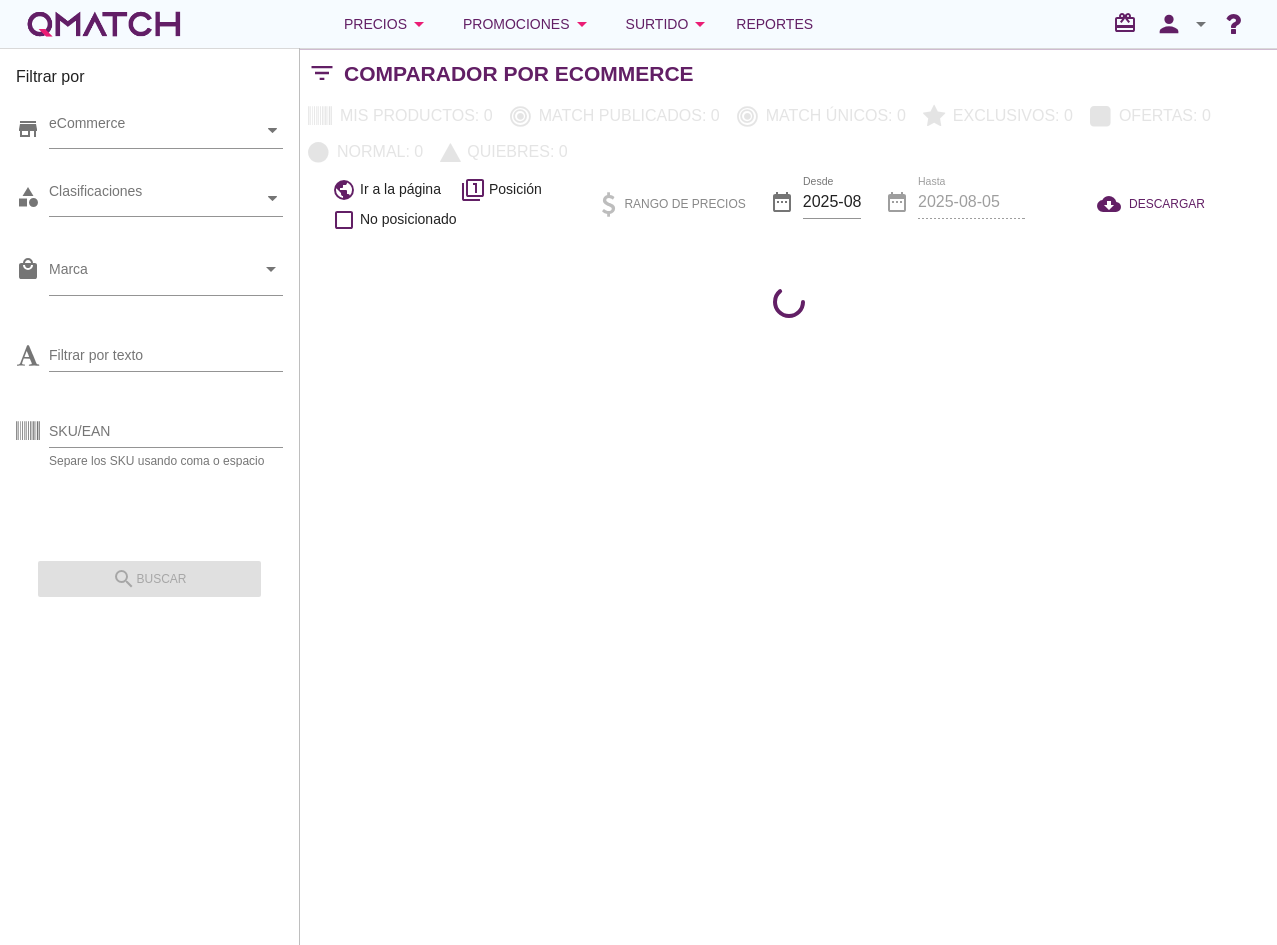 scroll, scrollTop: 0, scrollLeft: 0, axis: both 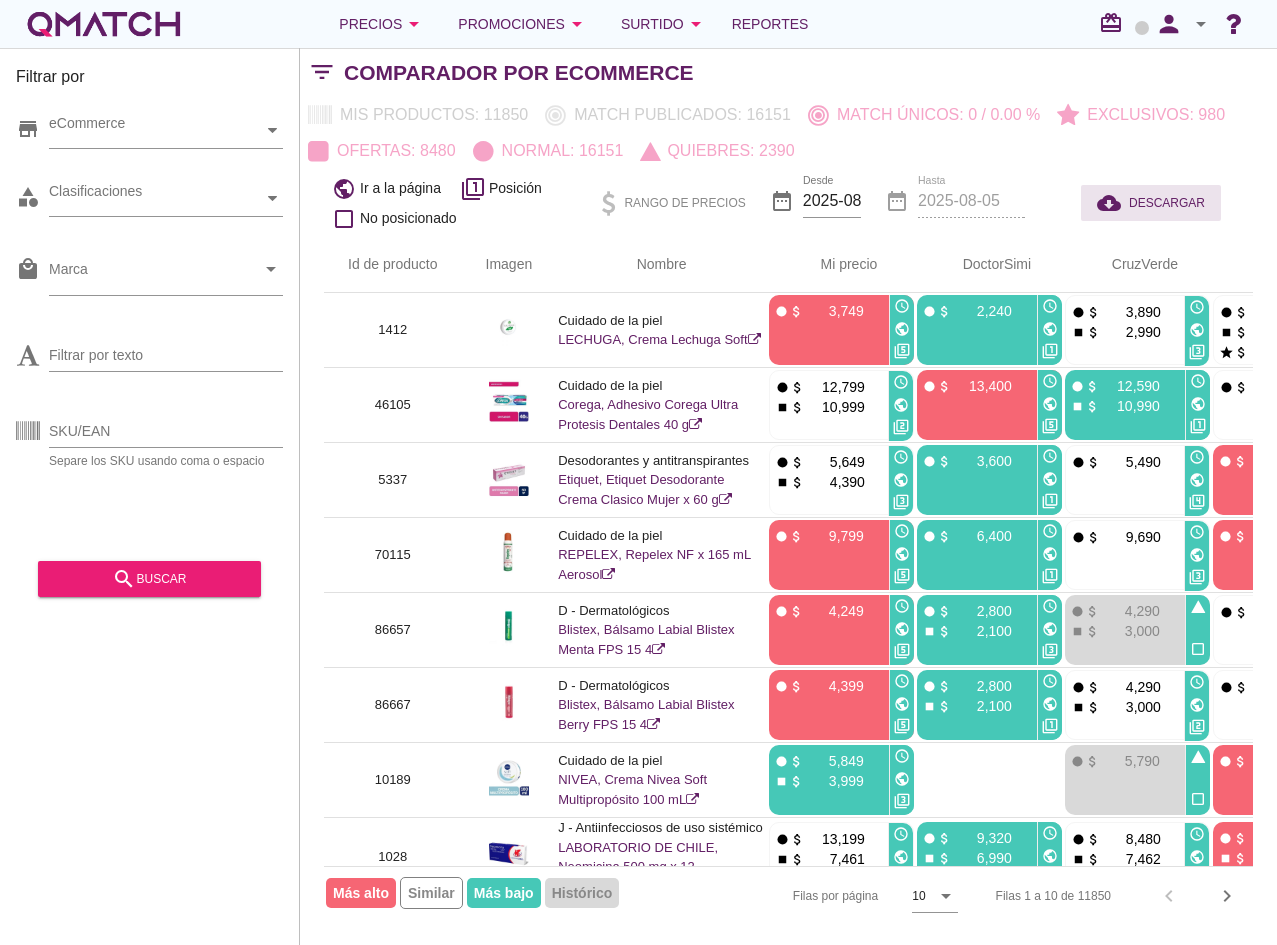 click on "DESCARGAR" at bounding box center (1167, 203) 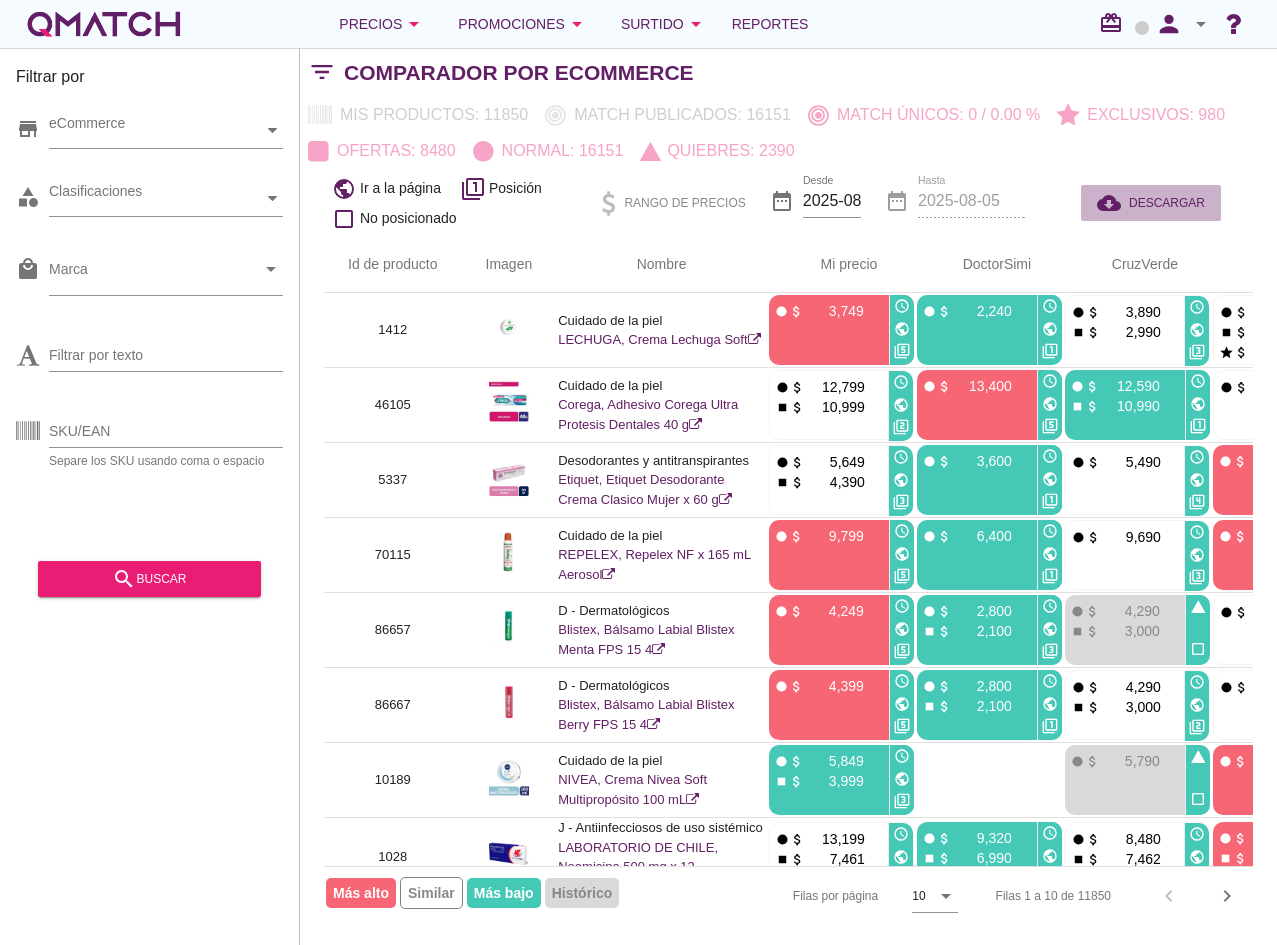 click on "cloud_download DESCARGAR" at bounding box center [1151, 203] 